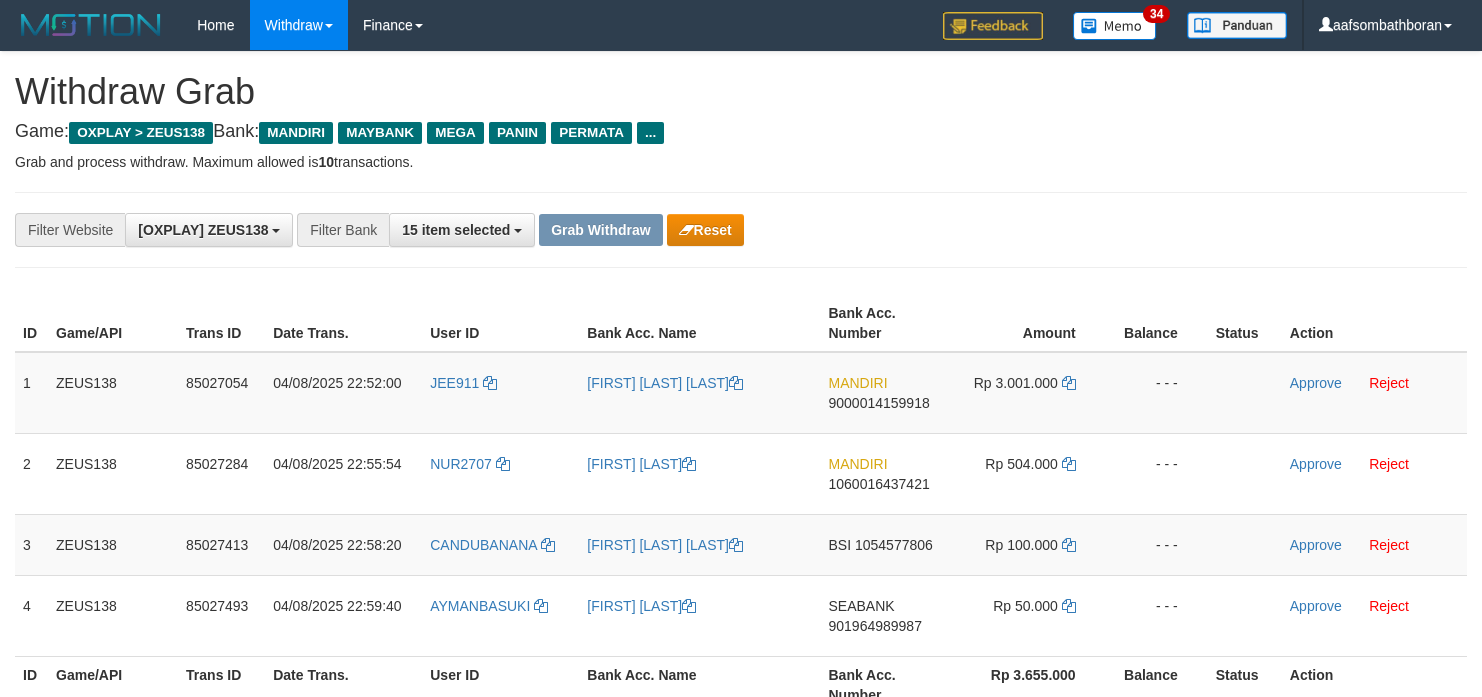 scroll, scrollTop: 124, scrollLeft: 0, axis: vertical 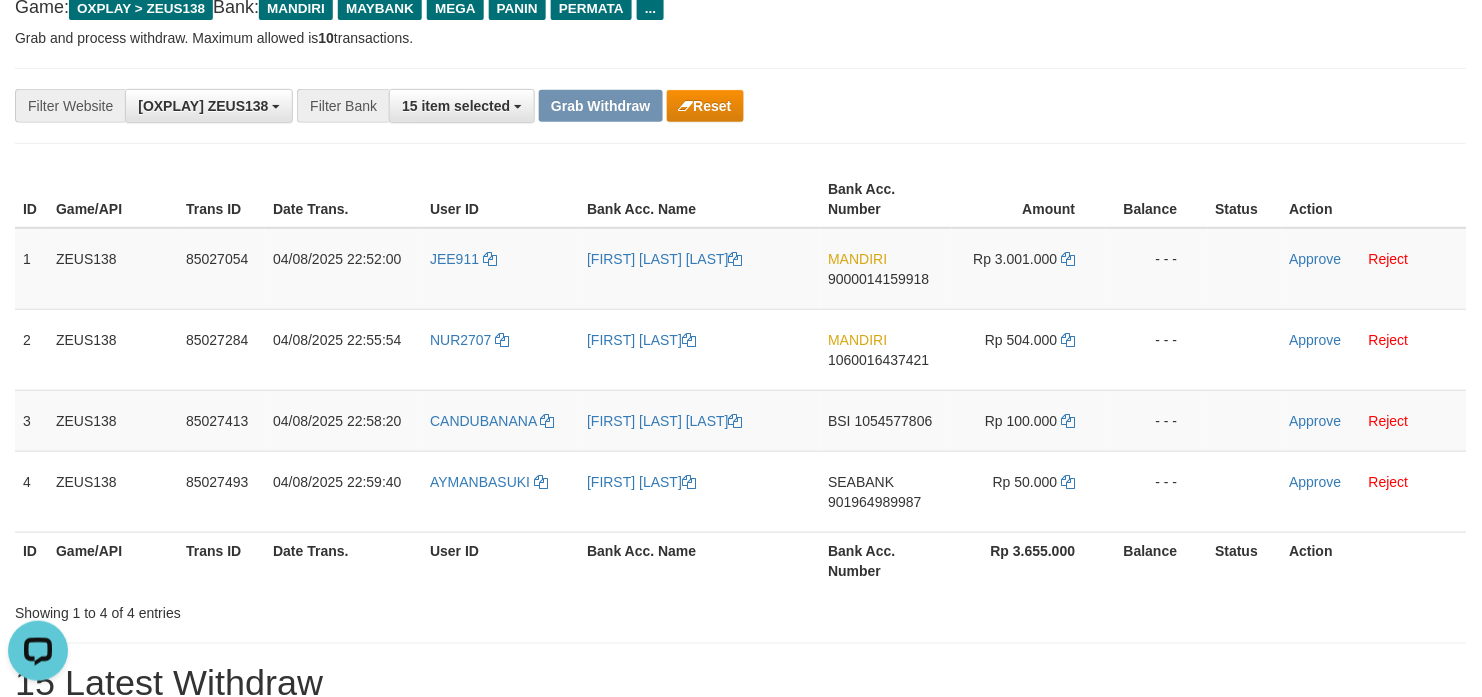click on "**********" at bounding box center [617, 106] 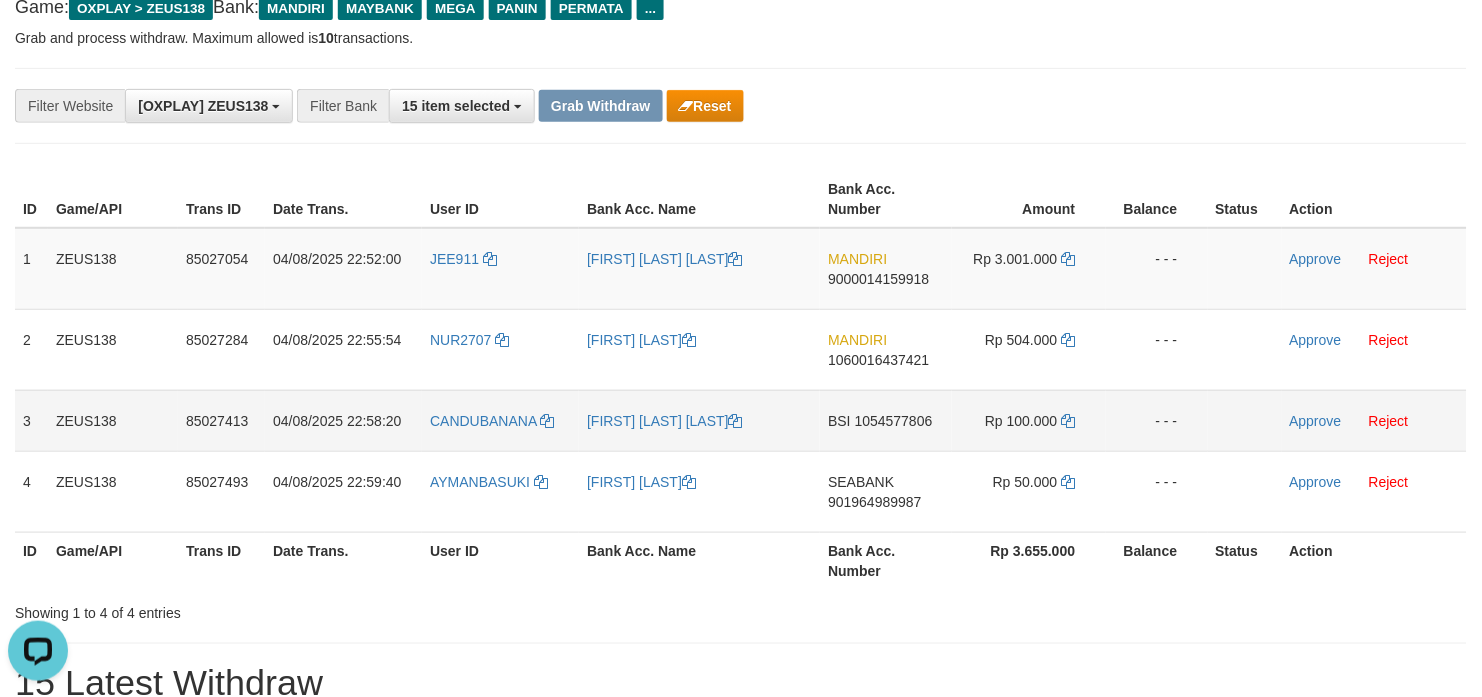 click on "CANDUBANANA" at bounding box center [500, 420] 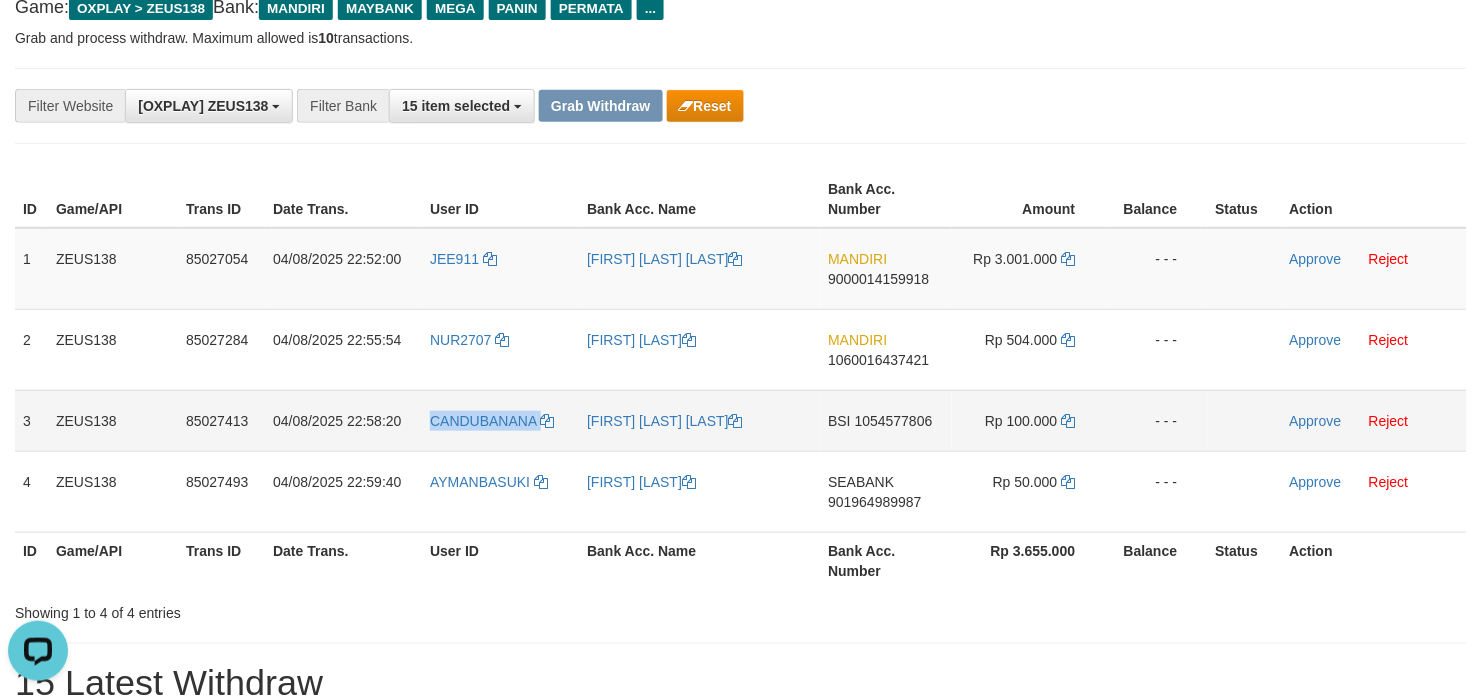 click on "CANDUBANANA" at bounding box center (500, 420) 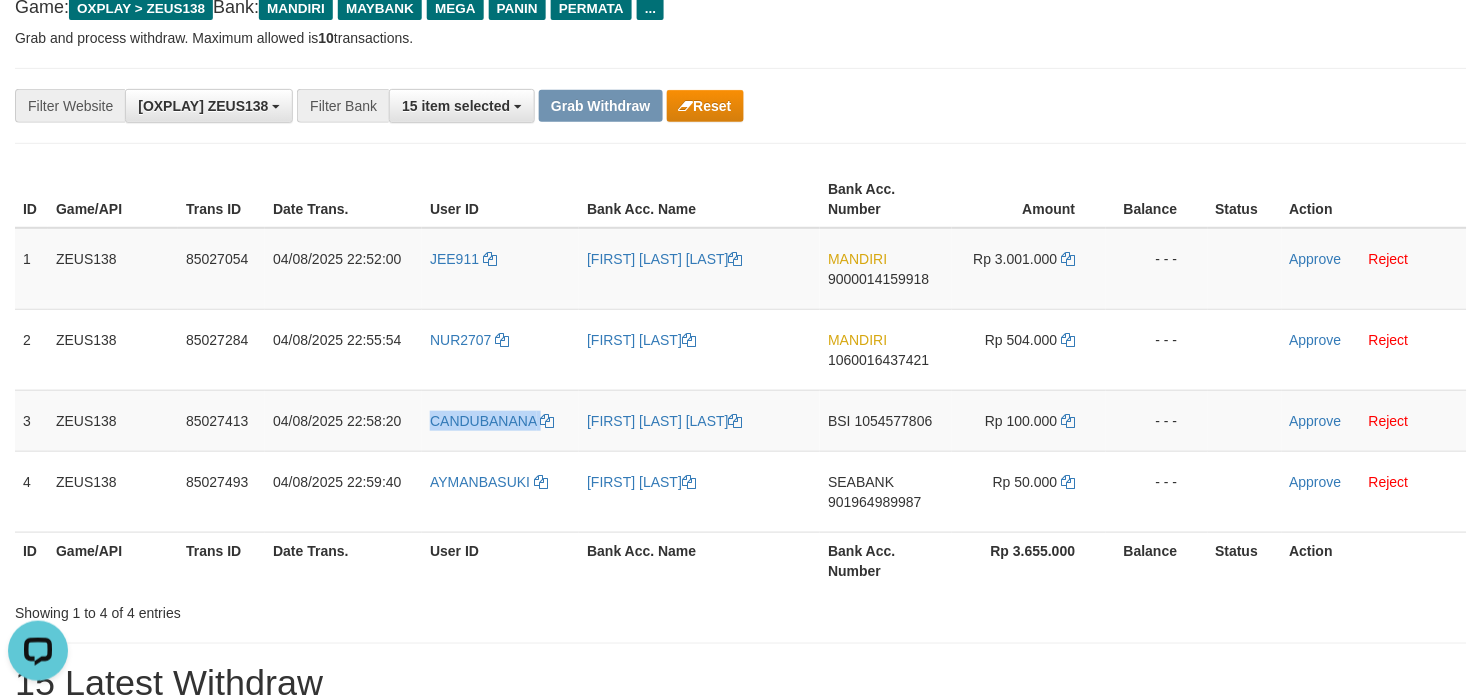 copy on "CANDUBANANA" 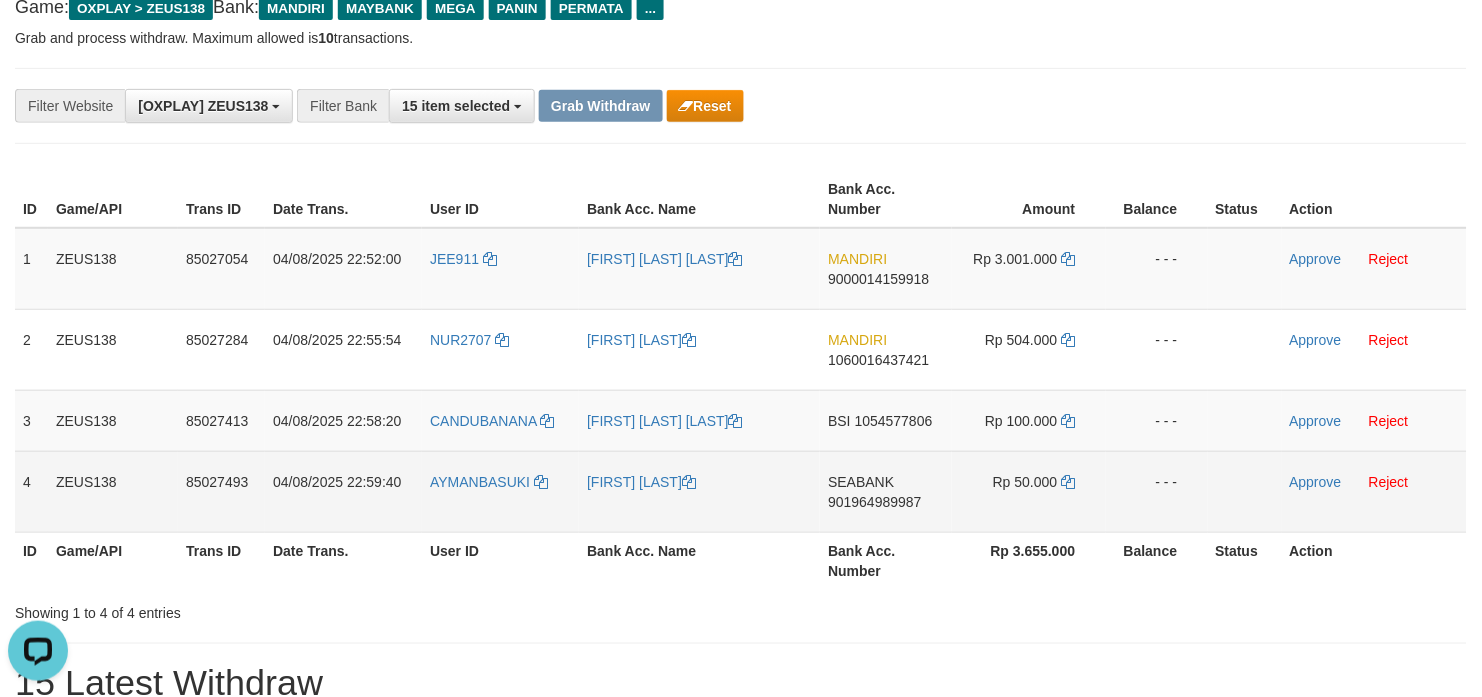 click on "AYMANBASUKI" at bounding box center [500, 491] 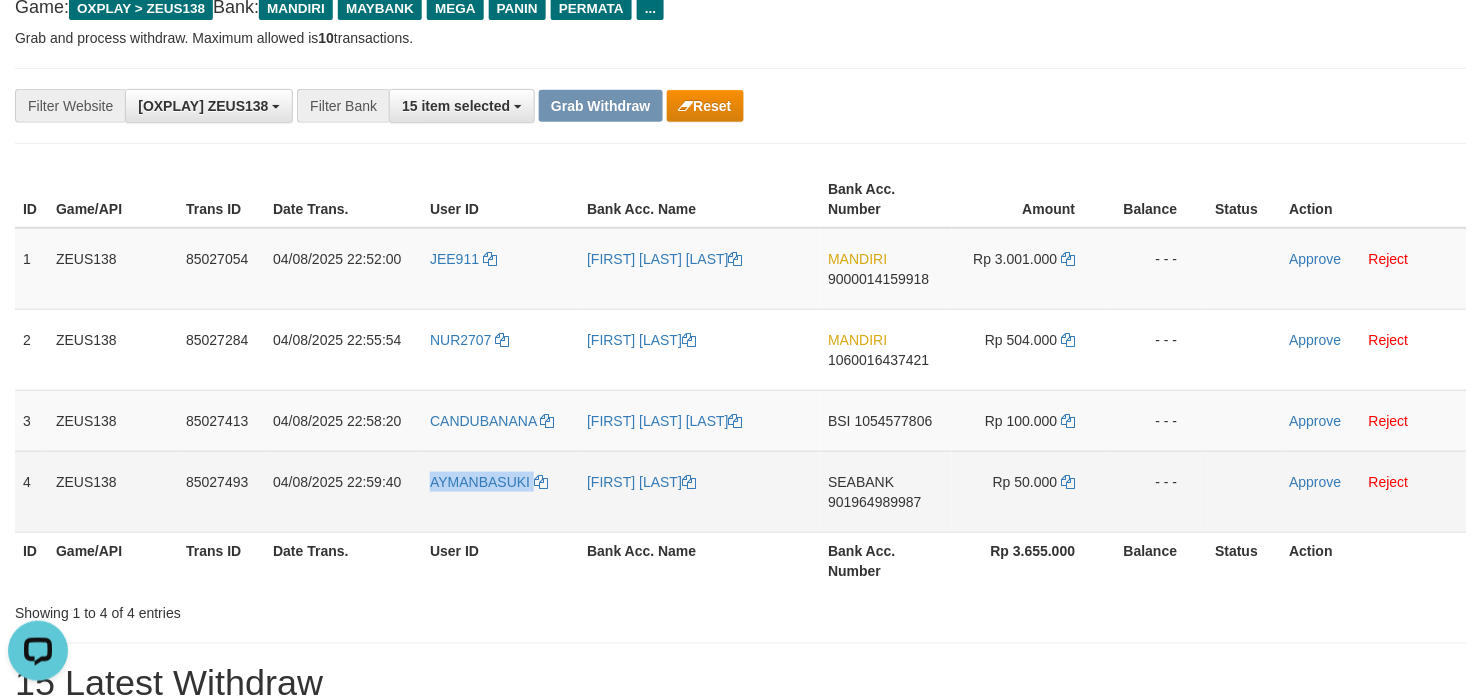 click on "AYMANBASUKI" at bounding box center (500, 491) 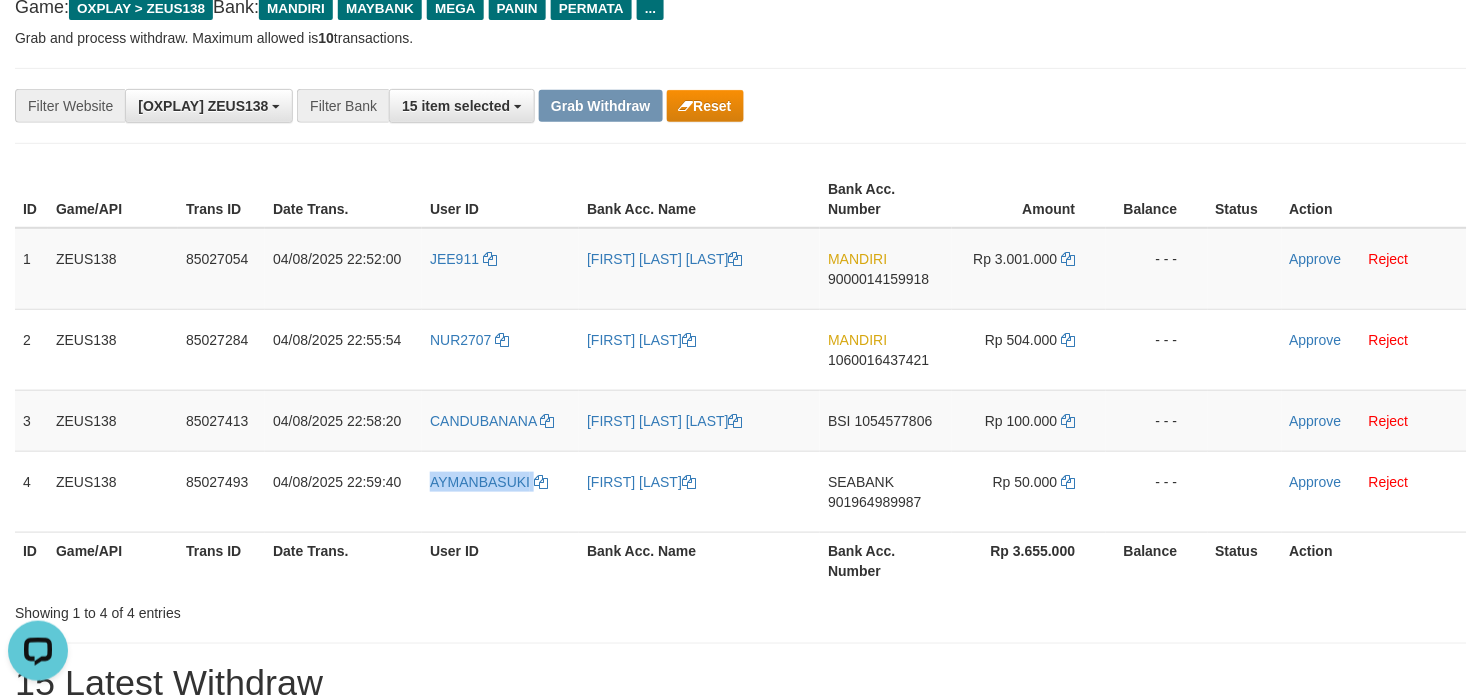 copy on "AYMANBASUKI" 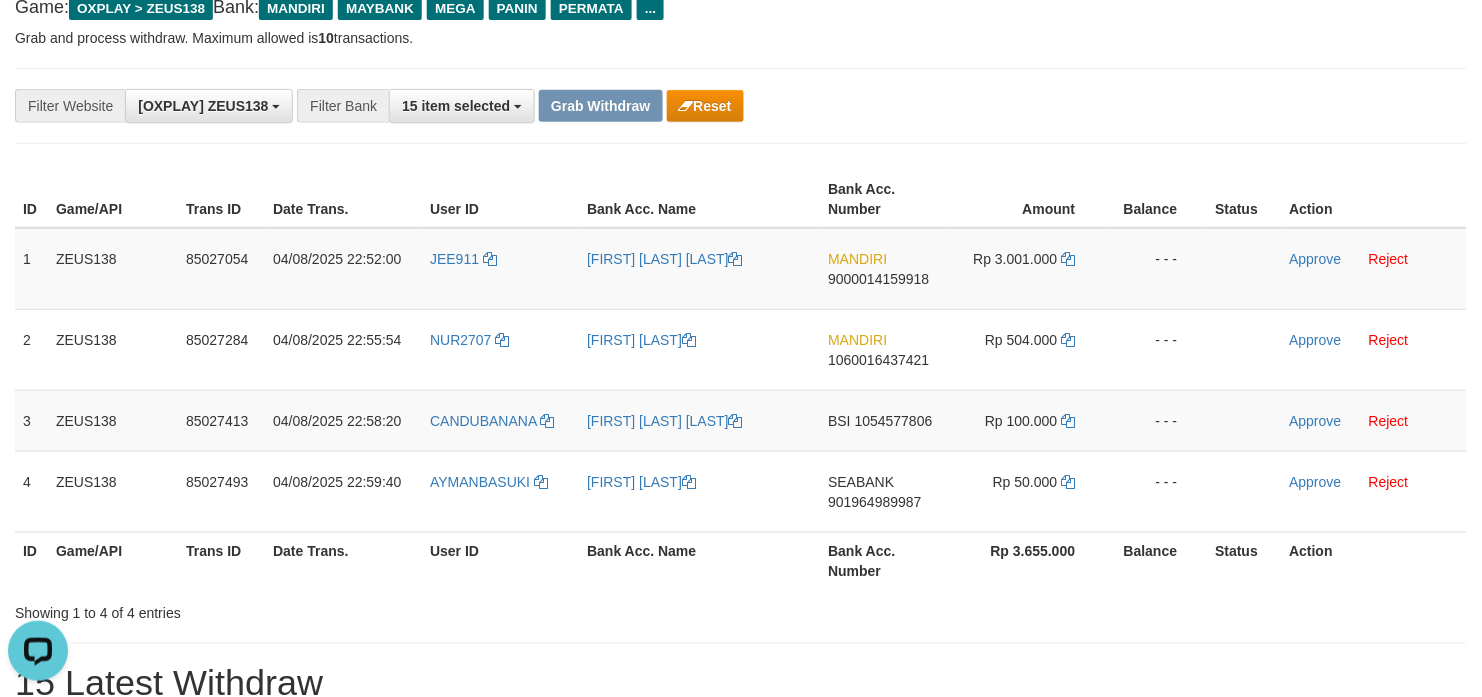 click on "**********" at bounding box center [741, 106] 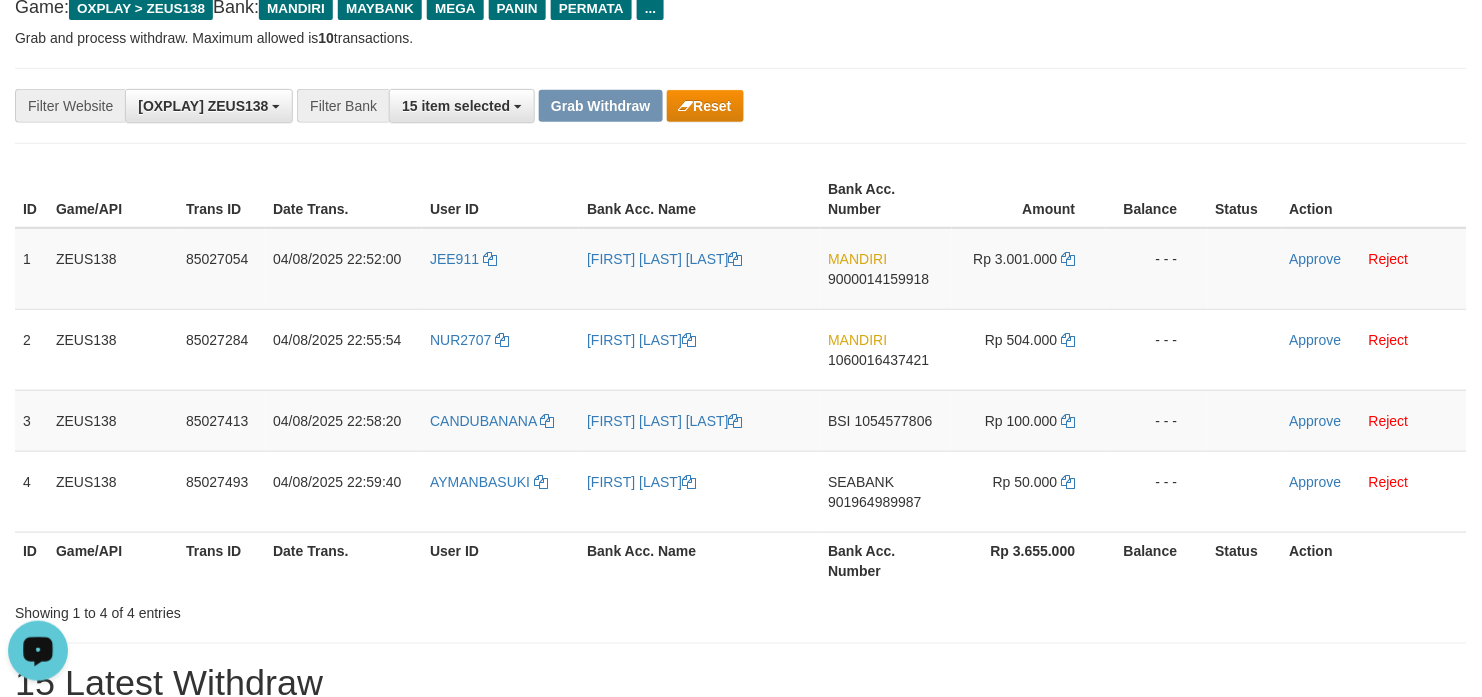 drag, startPoint x: 22, startPoint y: 374, endPoint x: 995, endPoint y: 208, distance: 987.0588 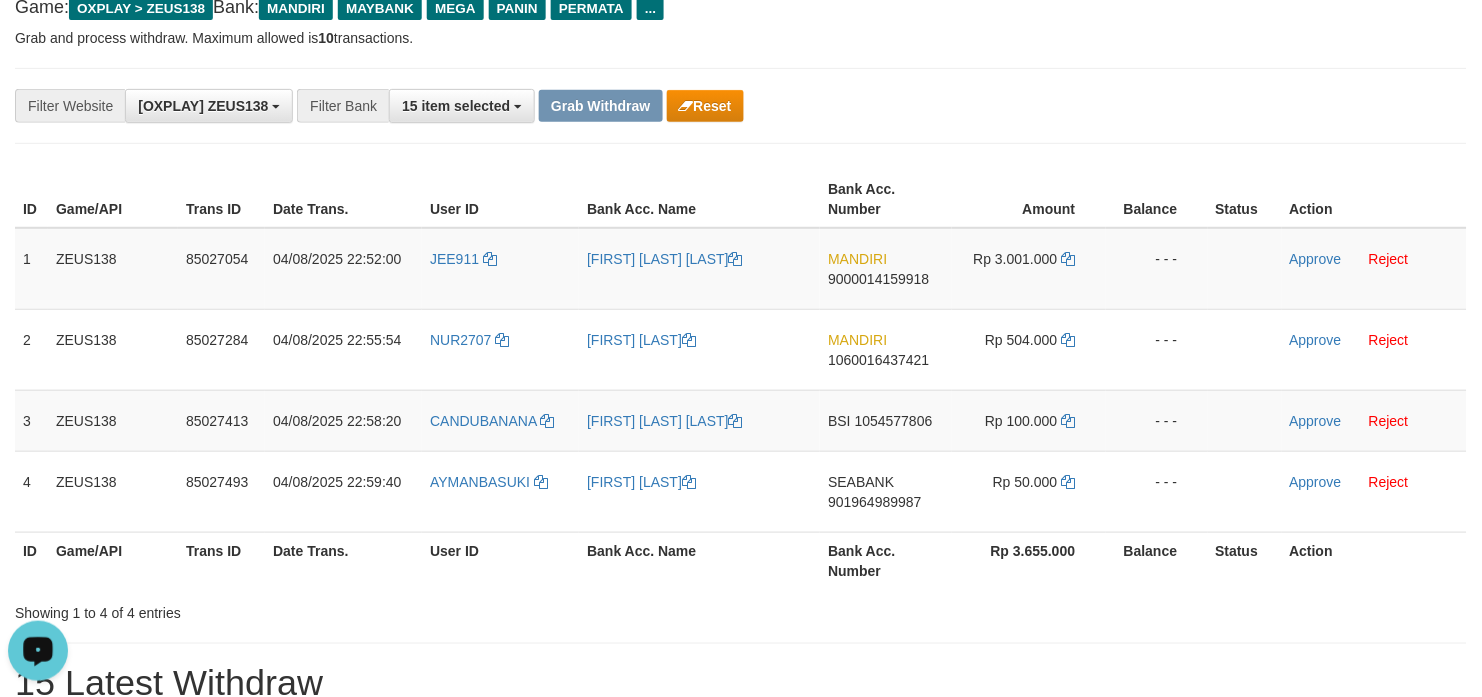 drag, startPoint x: 995, startPoint y: 208, endPoint x: 1160, endPoint y: 128, distance: 183.37122 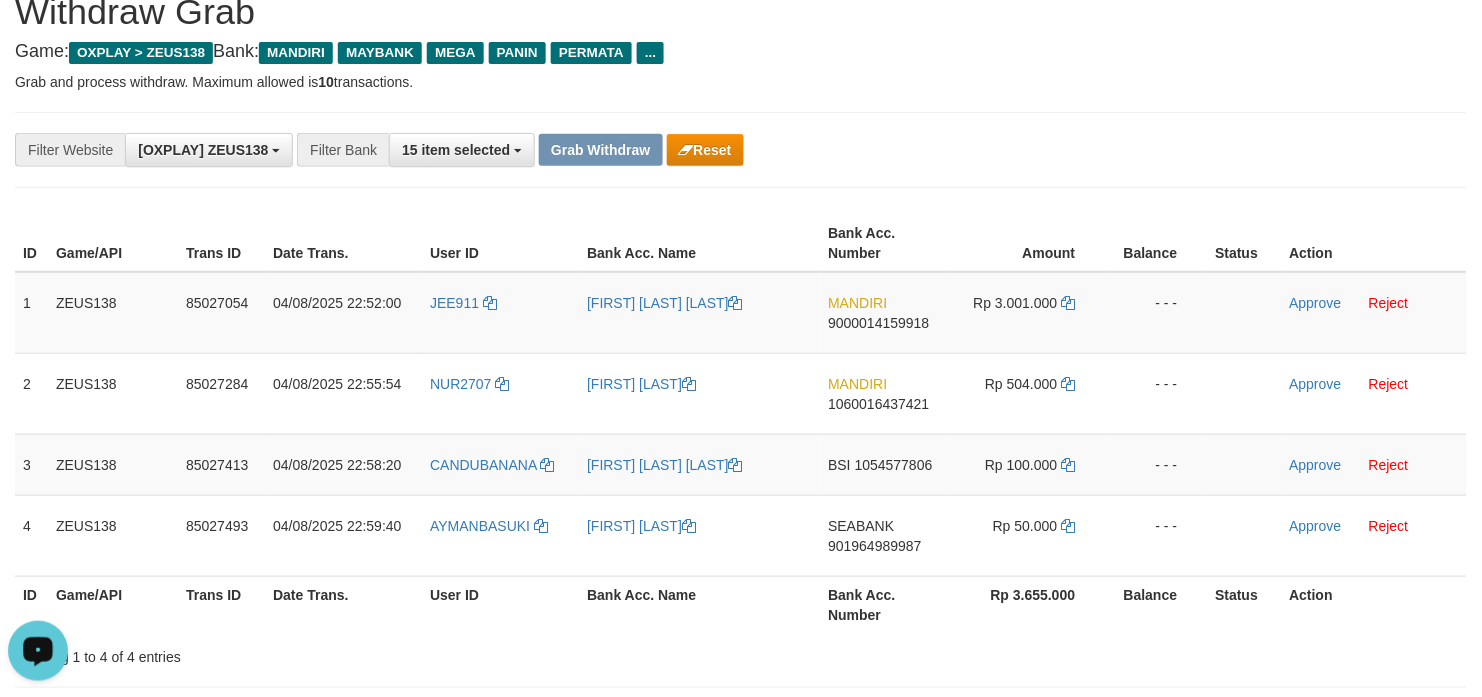 scroll, scrollTop: 124, scrollLeft: 0, axis: vertical 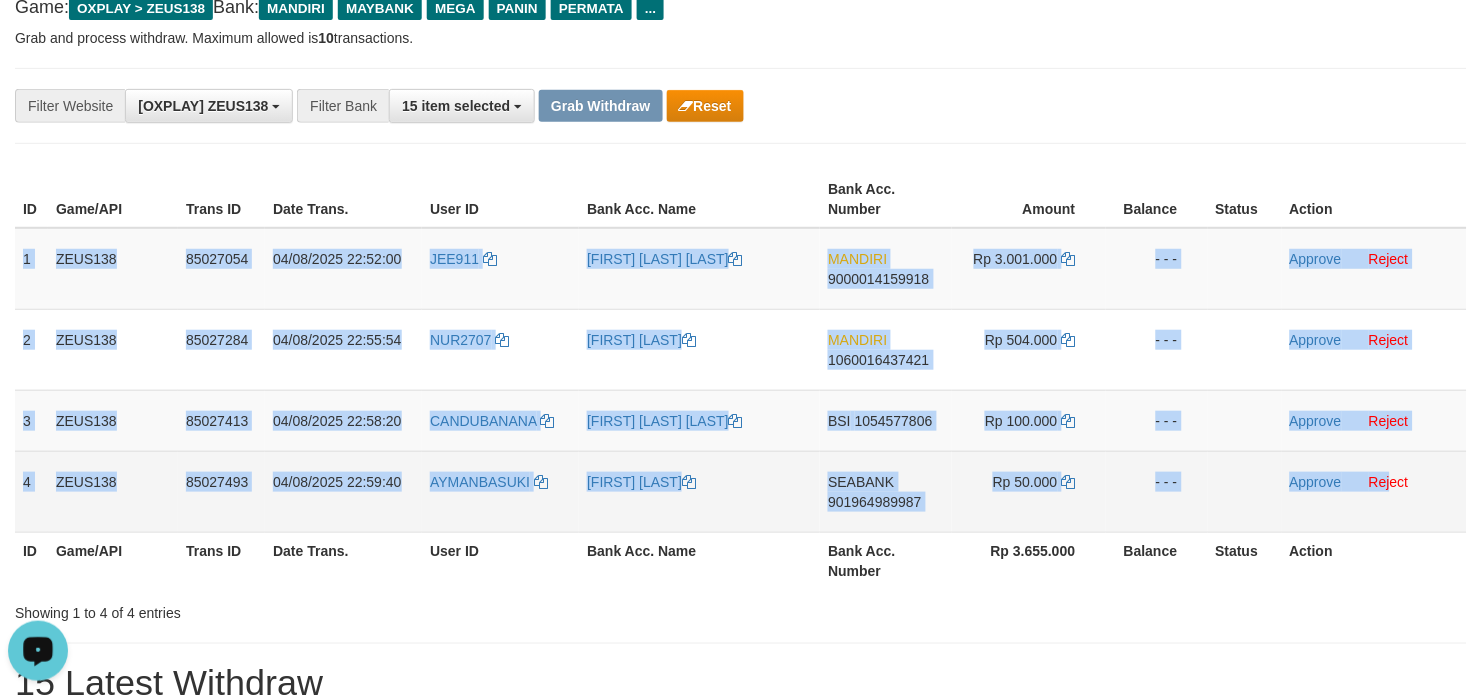 drag, startPoint x: 22, startPoint y: 245, endPoint x: 1385, endPoint y: 466, distance: 1380.8005 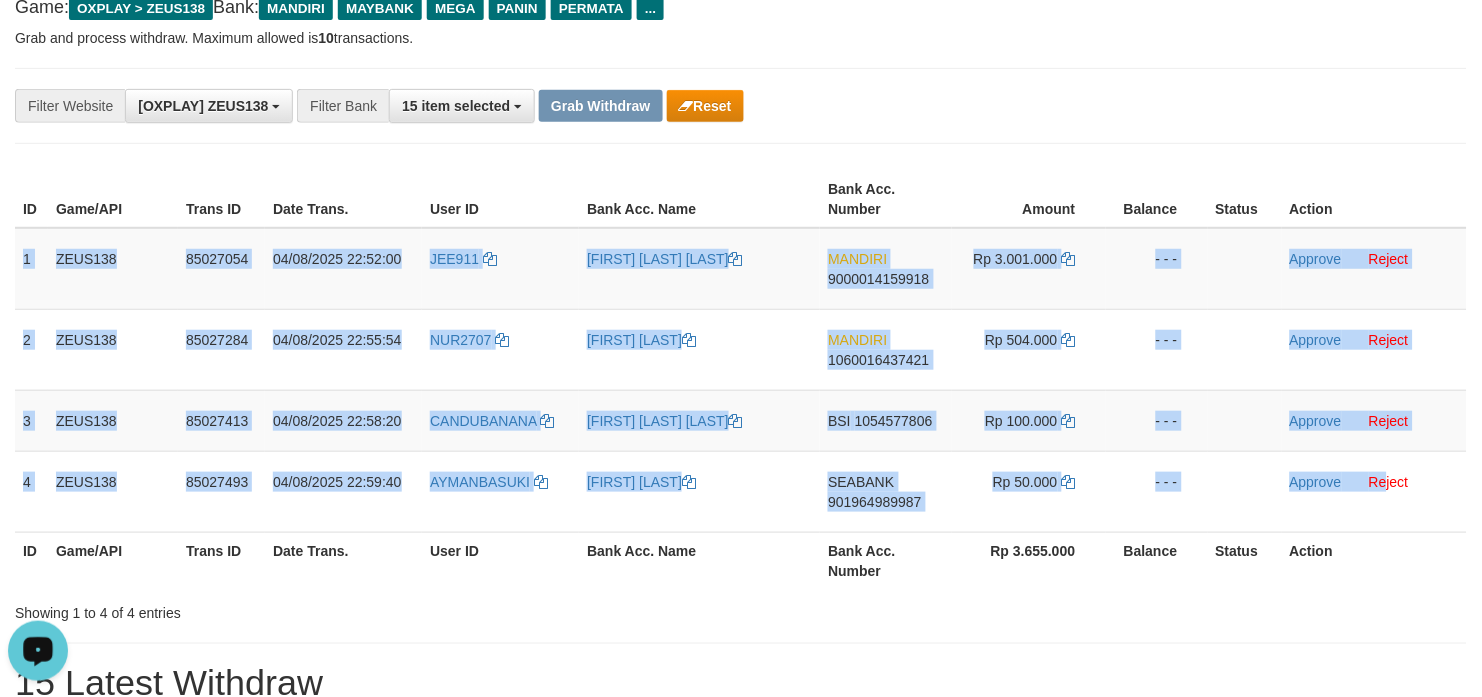 copy on "1
ZEUS138
85027054
[DATE] [TIME]
JEE911
[FIRST] [LAST] [LAST]
MANDIRI
9000014159918
Rp 3.001.000
- - -
Approve
Reject
2
ZEUS138
85027284
[DATE] [TIME]
NUR2707
[FIRST] [LAST]
MANDIRI
1060016437421
Rp 504.000
- - -
Approve
Reject
3
ZEUS138
85027413
[DATE] [TIME]
CANDUBANANA
[FIRST] [LAST] [LAST]
BSI
1054577806
Rp 100.000
- - -
Approve
Reject
4
ZEUS138
85027493
[DATE] [TIME]
AYMANBASUKI
[FIRST] [LAST]
SEABANK
901964989987
Rp 50.000
- - -
Approve
Reject" 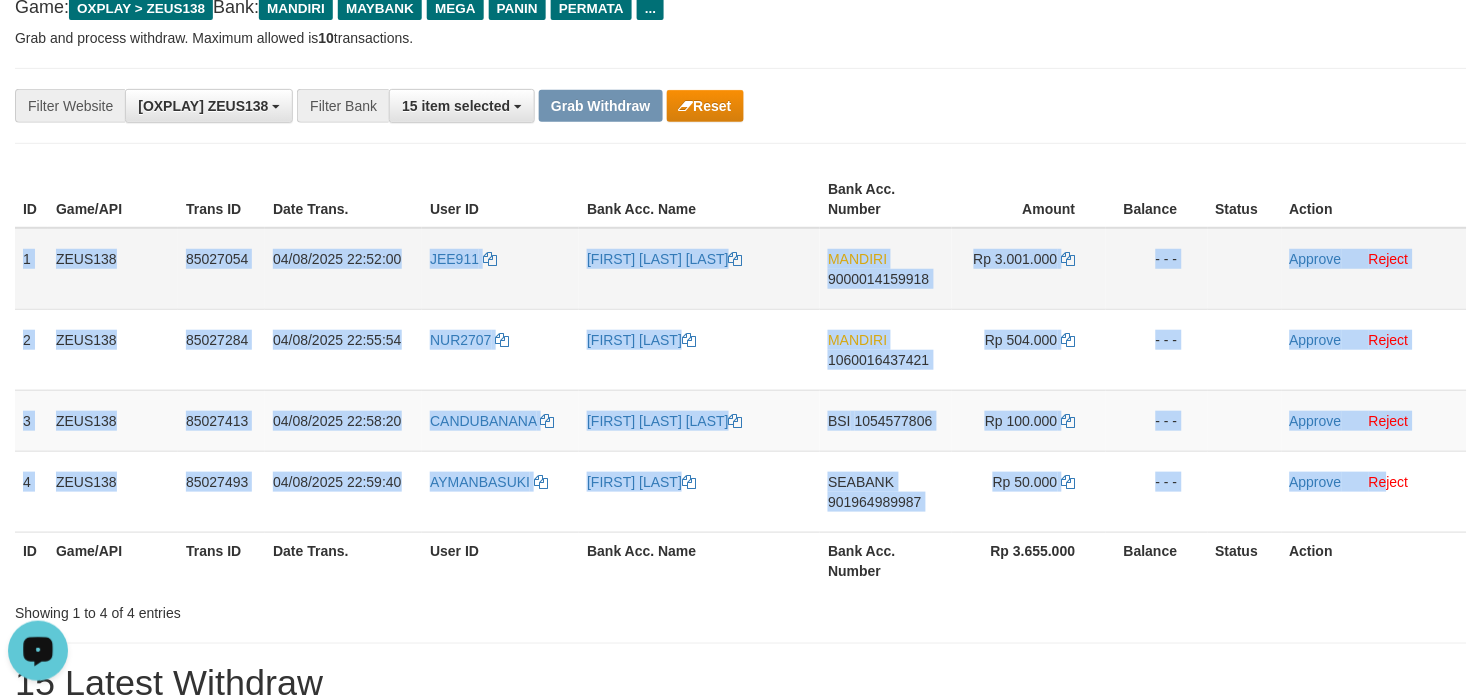 click on "MANDIRI
9000014159918" at bounding box center [885, 269] 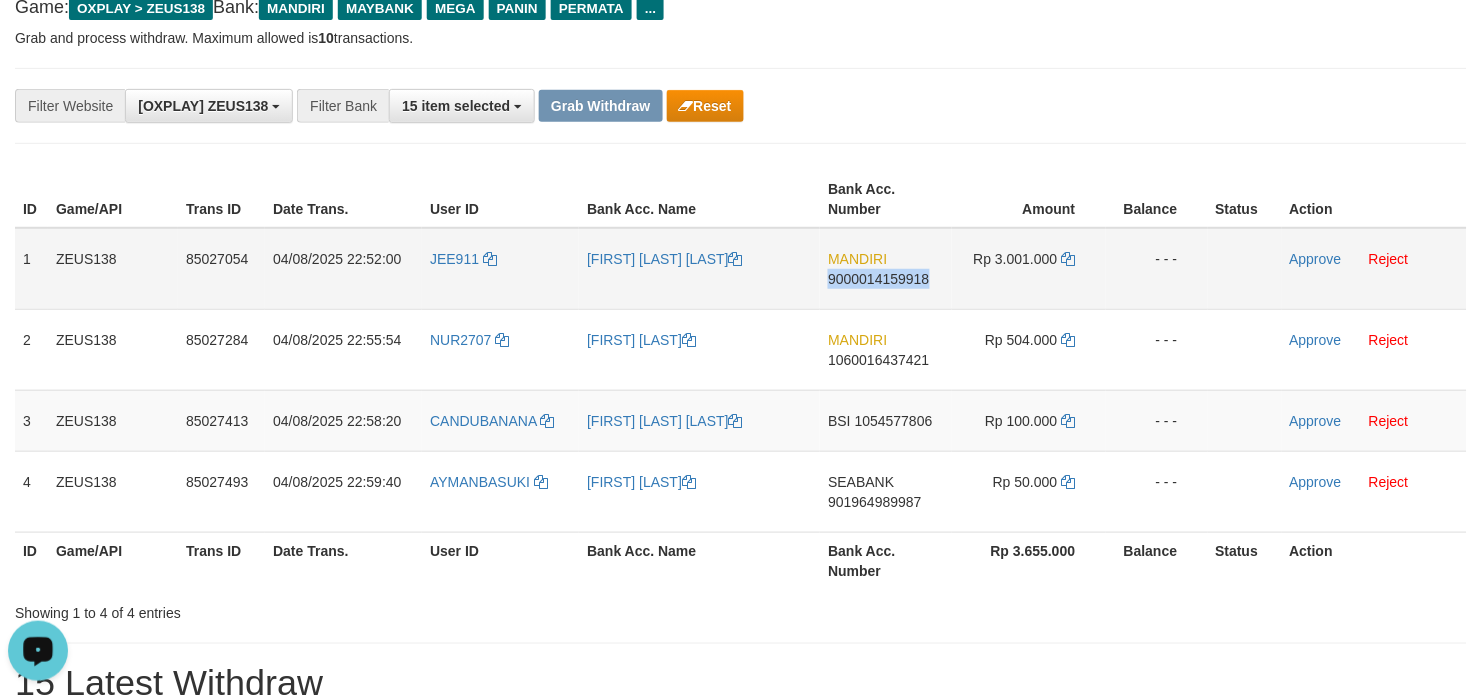 click on "MANDIRI
9000014159918" at bounding box center [885, 269] 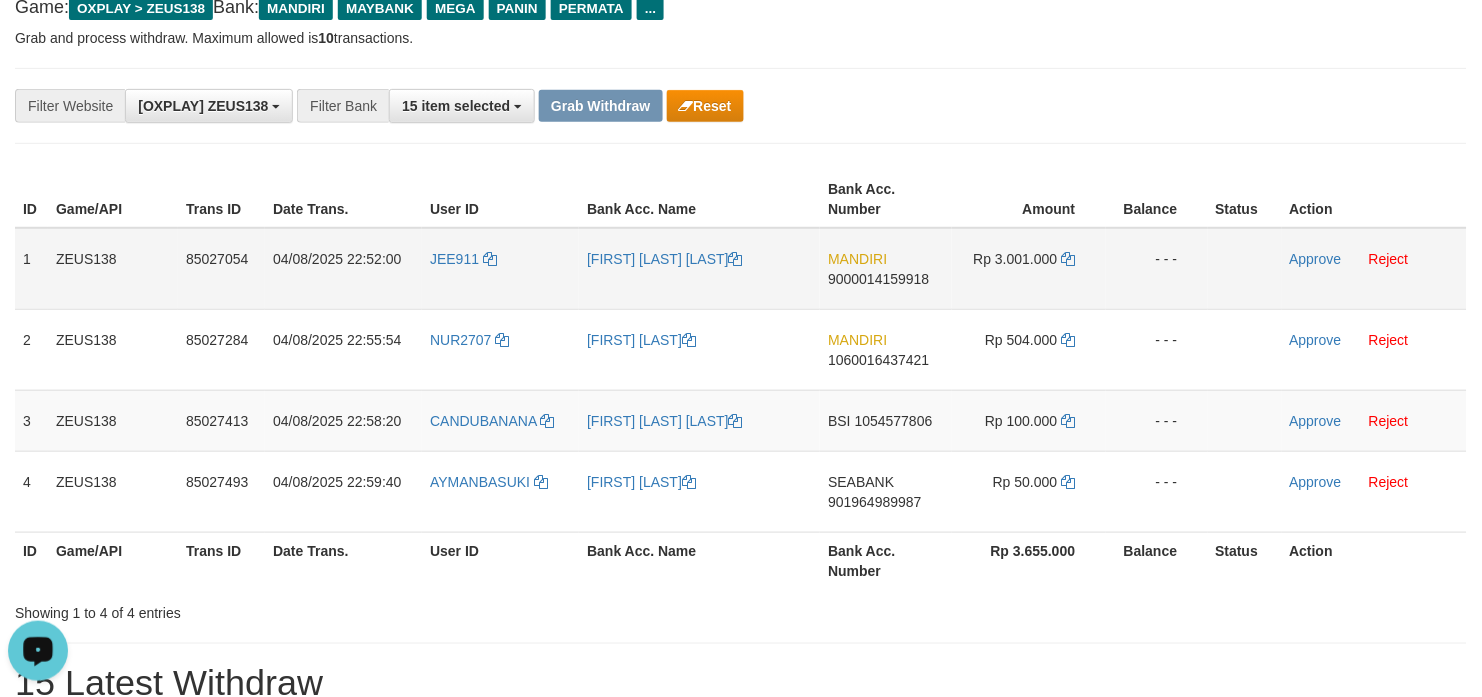 click on "Rp 3.001.000" at bounding box center [1016, 259] 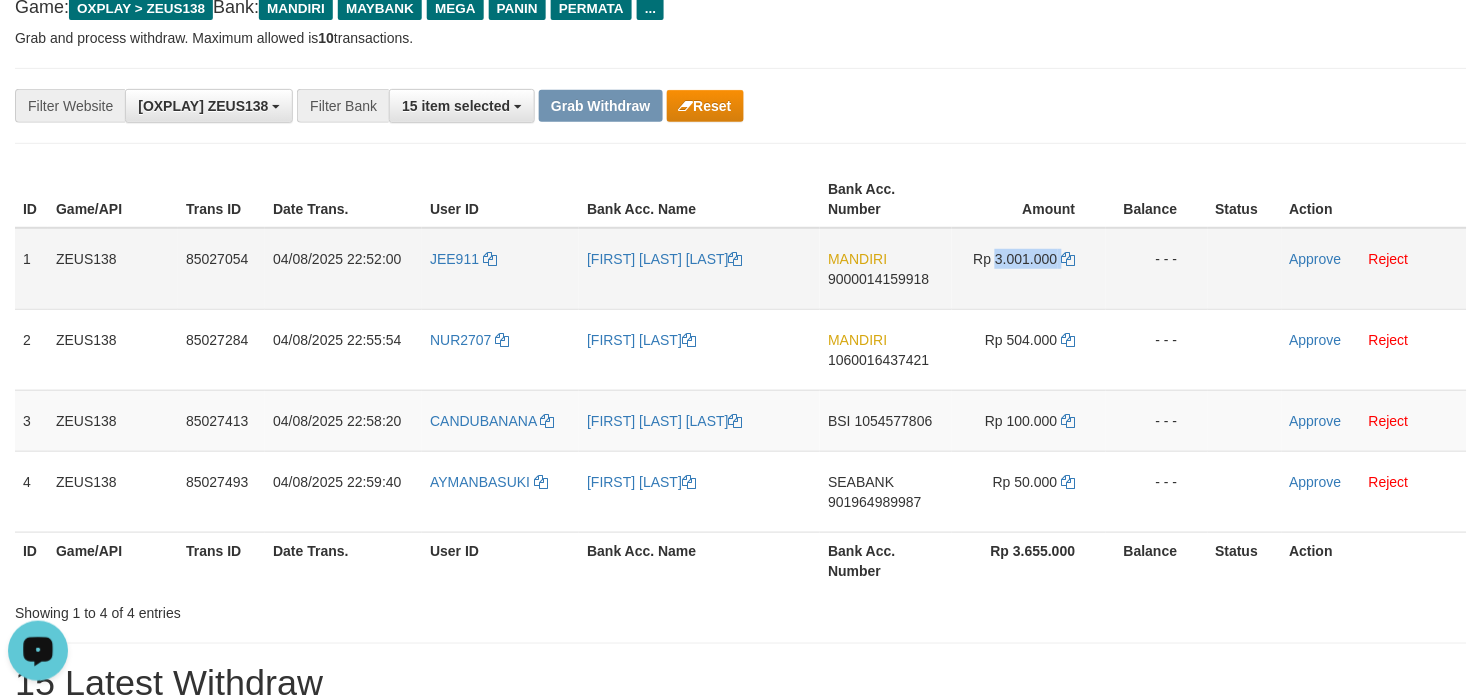 click on "Rp 3.001.000" at bounding box center (1016, 259) 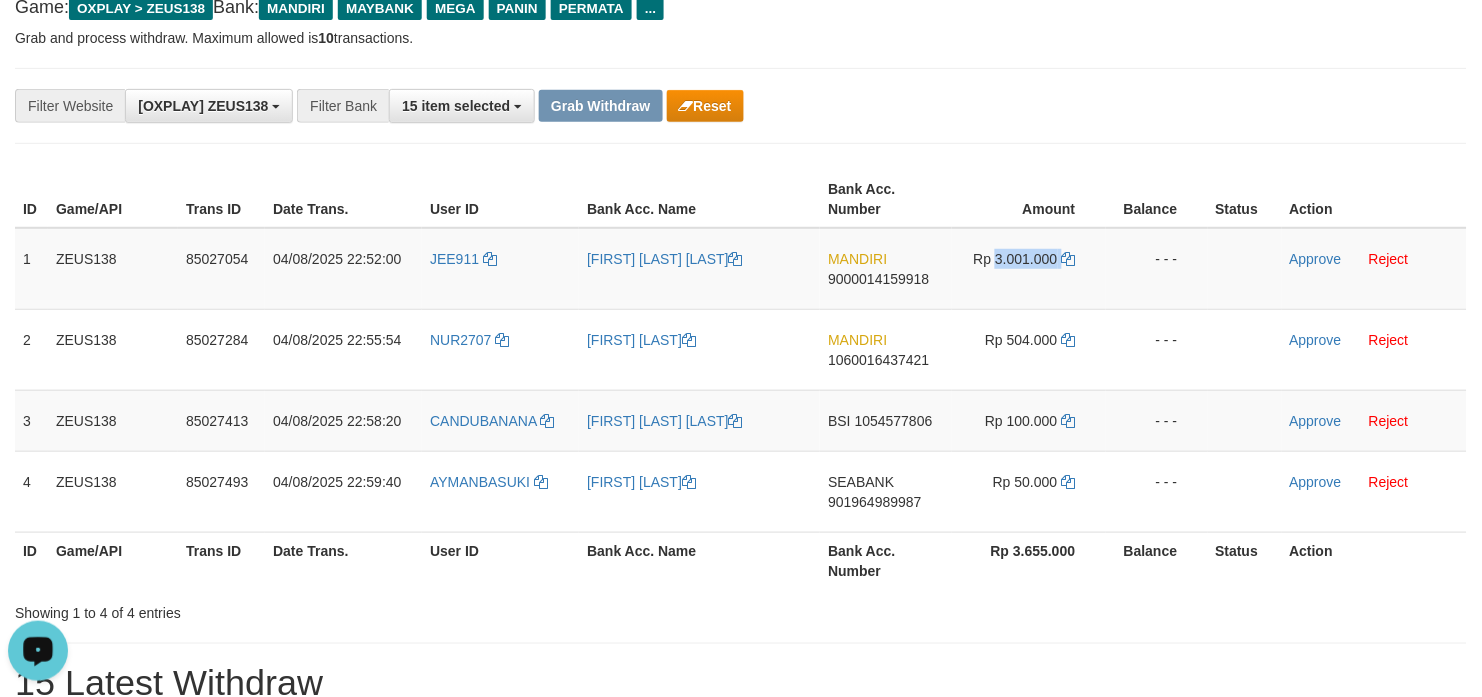 copy on "3.001.000" 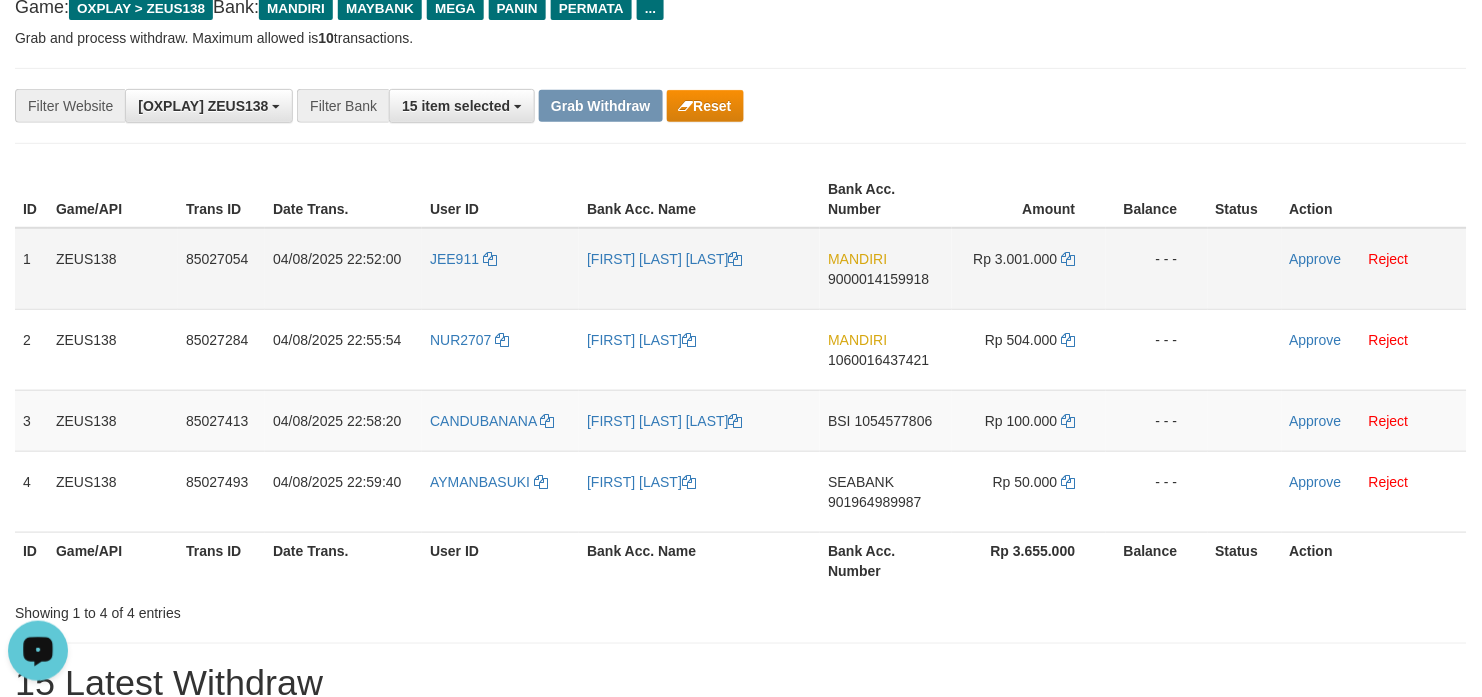 click on "[FIRST] [LAST] [LAST]" at bounding box center (699, 269) 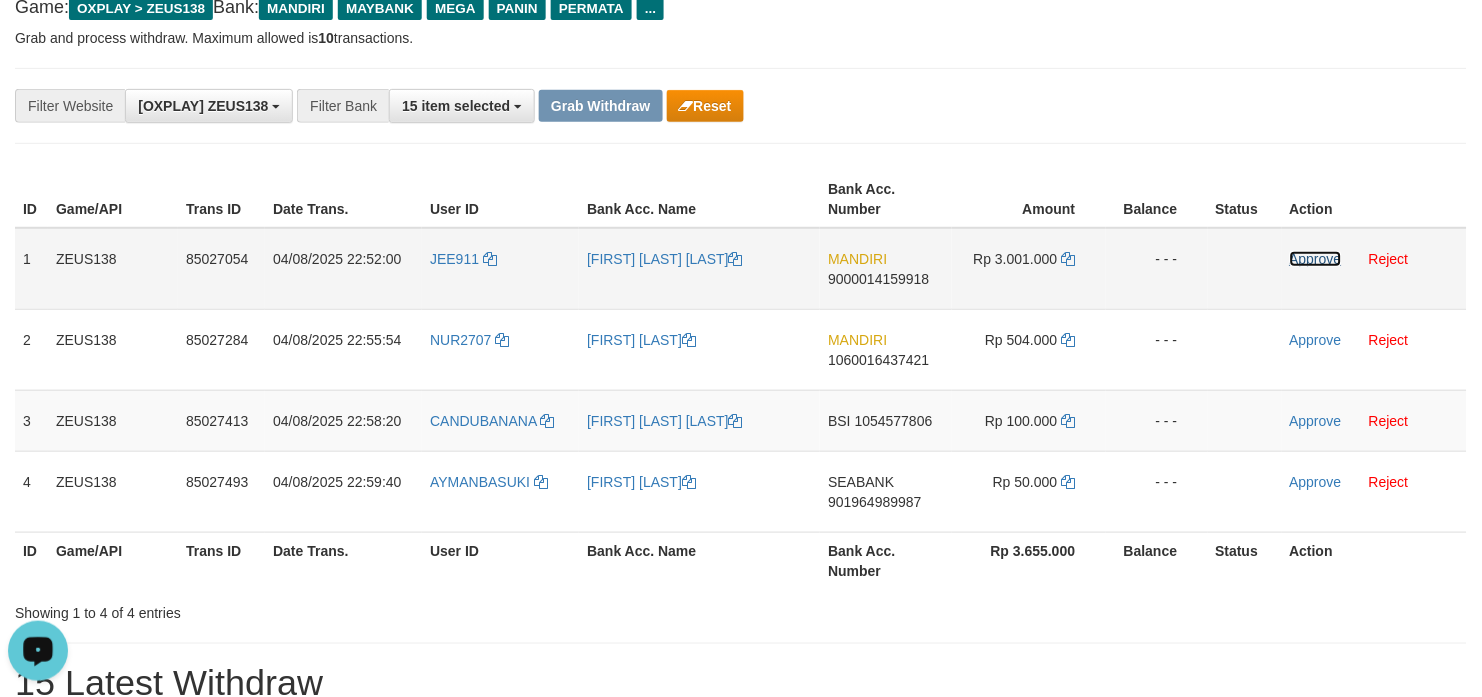 click on "Approve" at bounding box center (1316, 259) 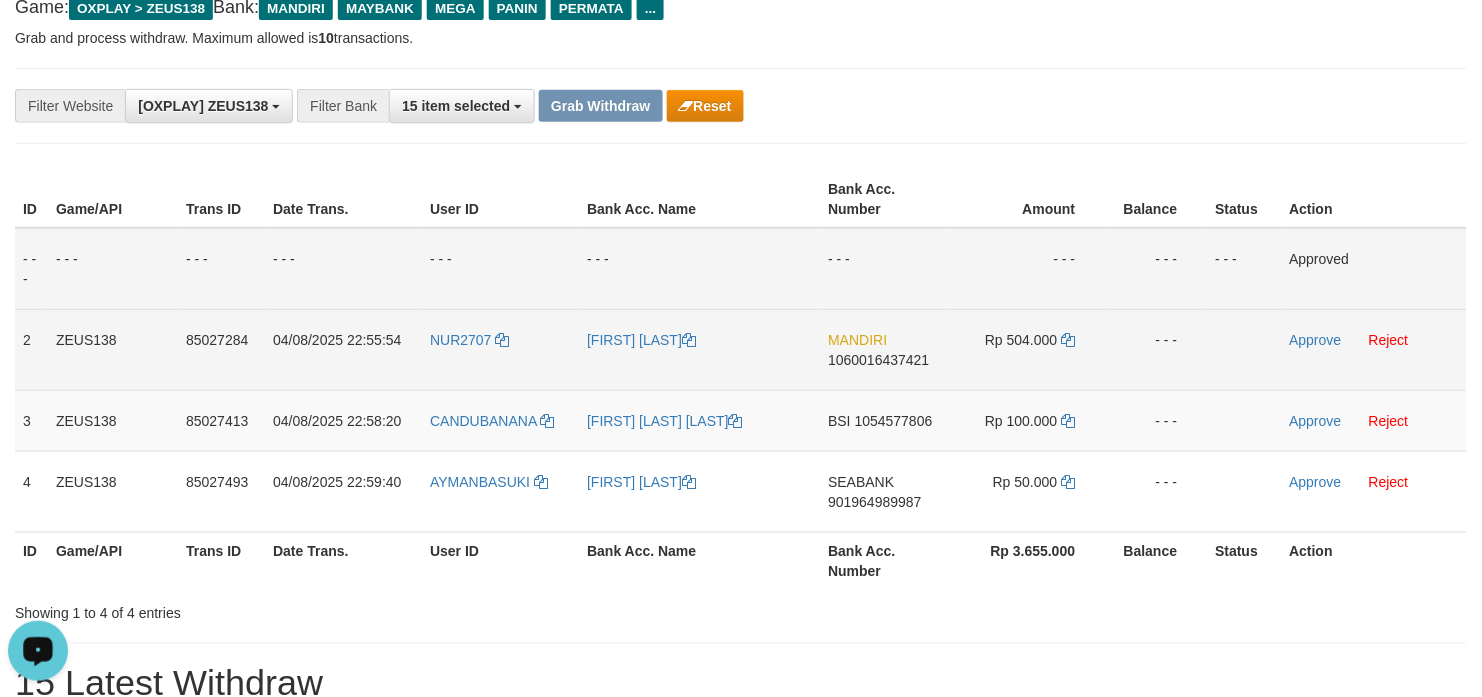 click on "MANDIRI
1060016437421" at bounding box center (885, 349) 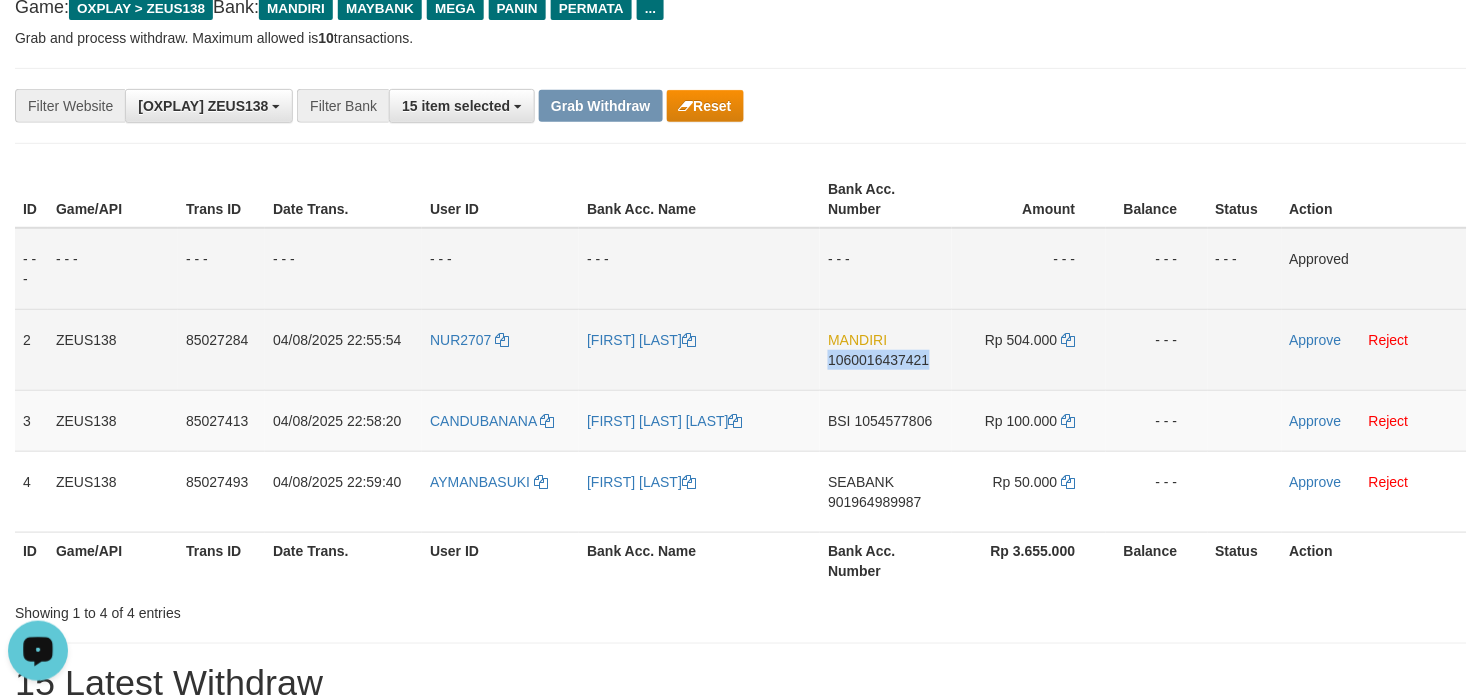 drag, startPoint x: 861, startPoint y: 377, endPoint x: 1419, endPoint y: 356, distance: 558.395 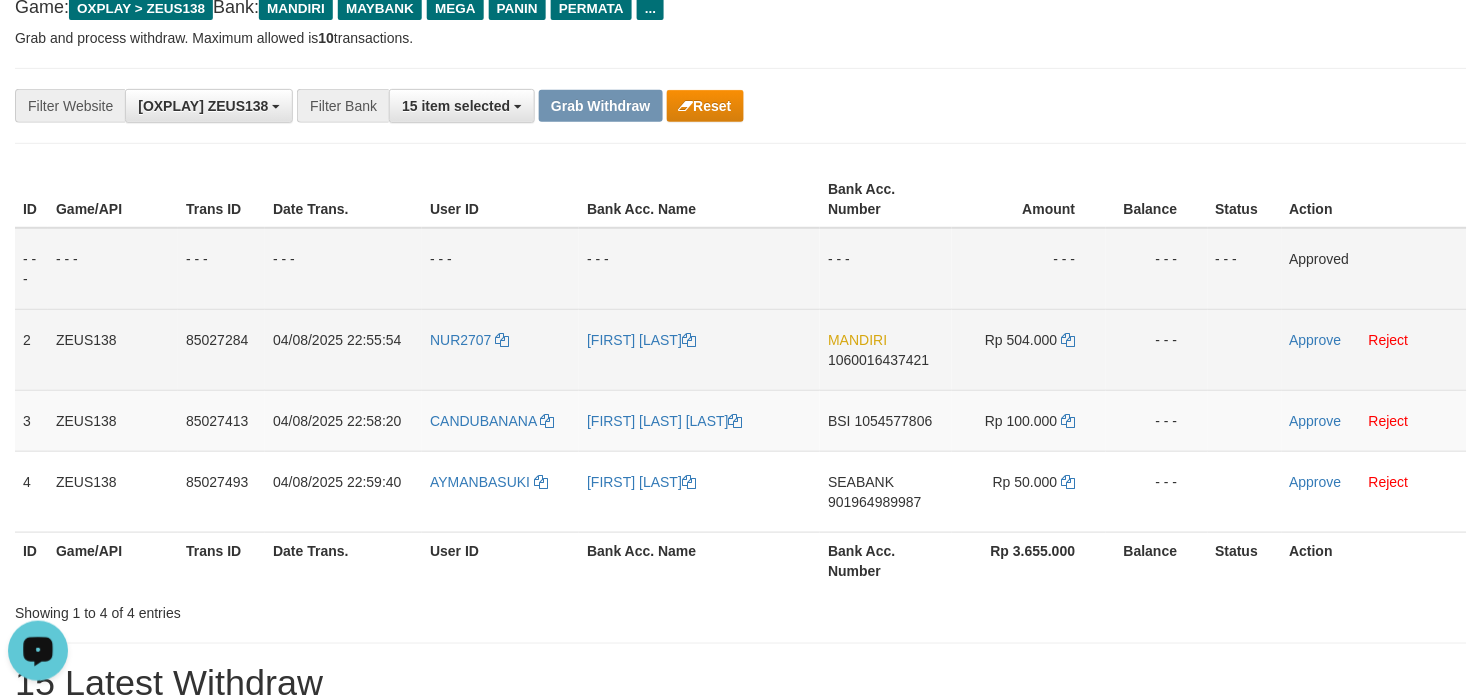 click on "Rp 504.000" at bounding box center [1021, 340] 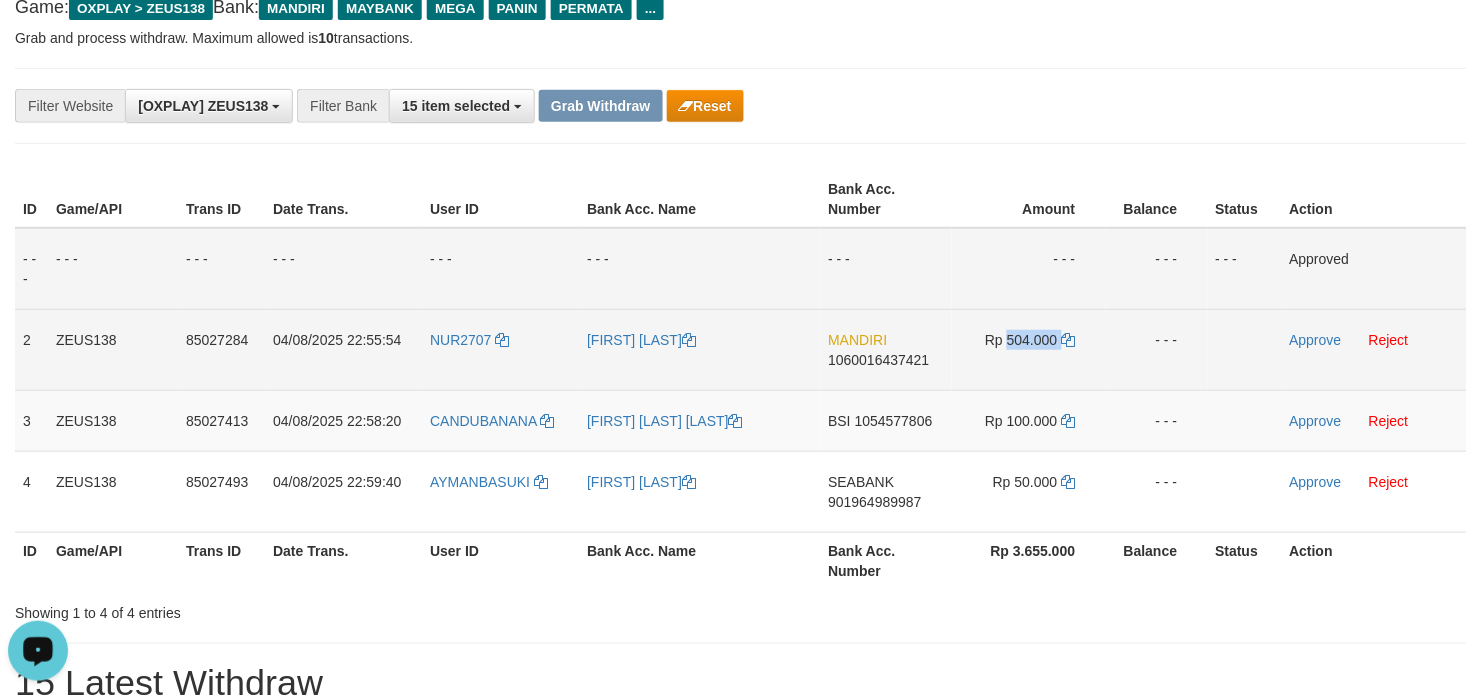 click on "Rp 504.000" at bounding box center (1021, 340) 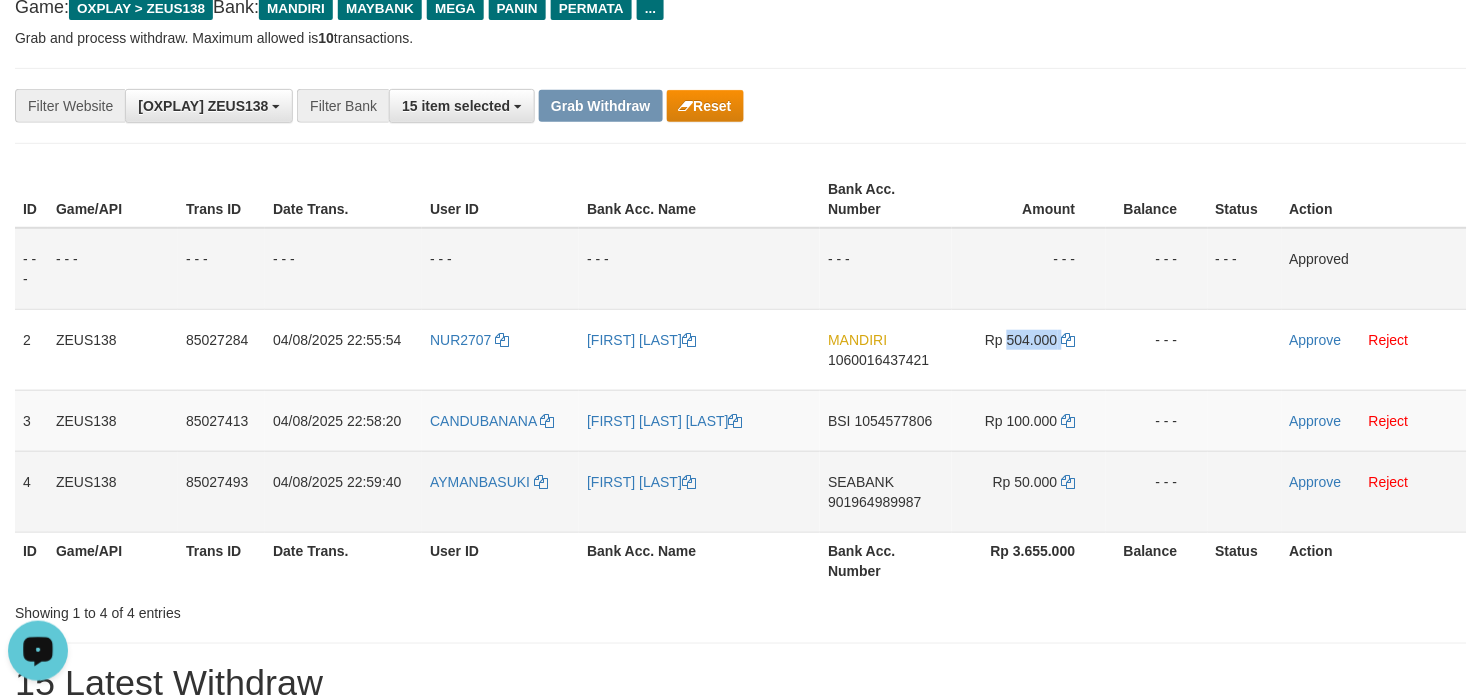 copy on "504.000" 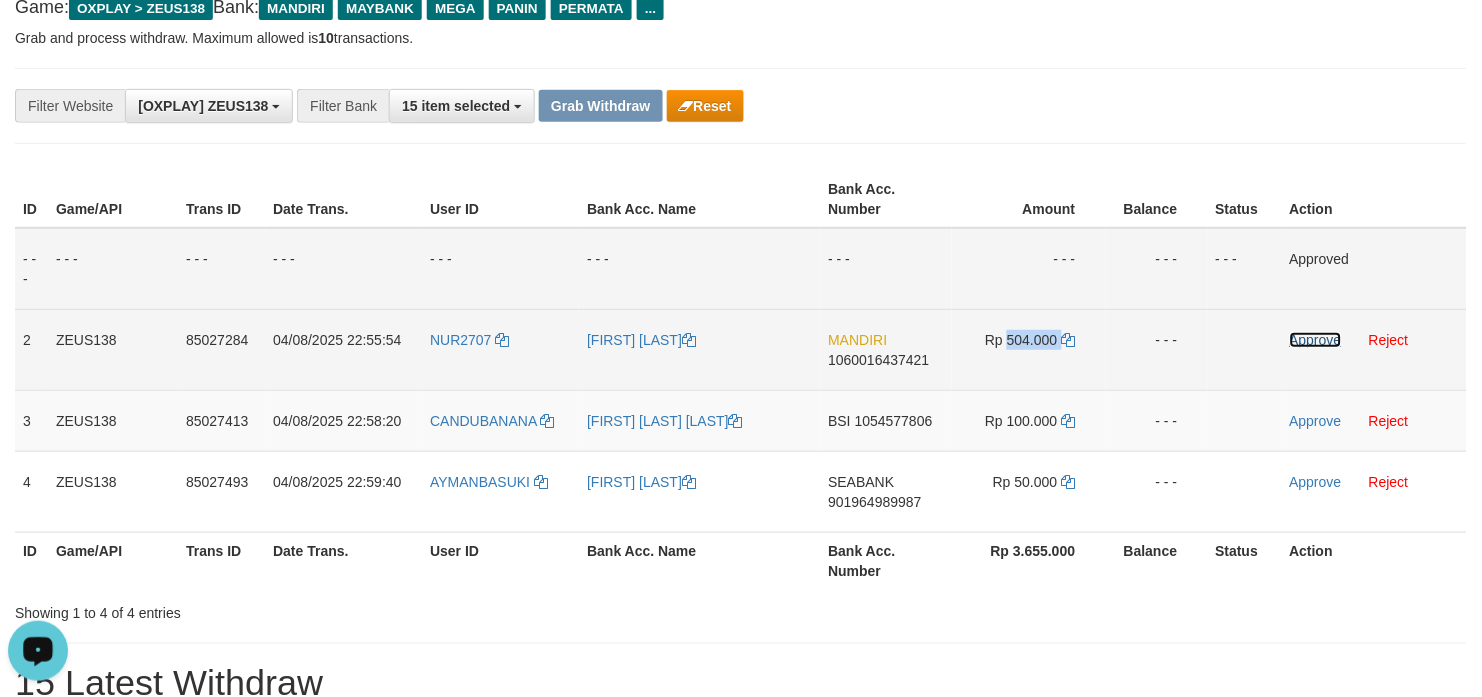 drag, startPoint x: 1304, startPoint y: 339, endPoint x: 874, endPoint y: 249, distance: 439.31766 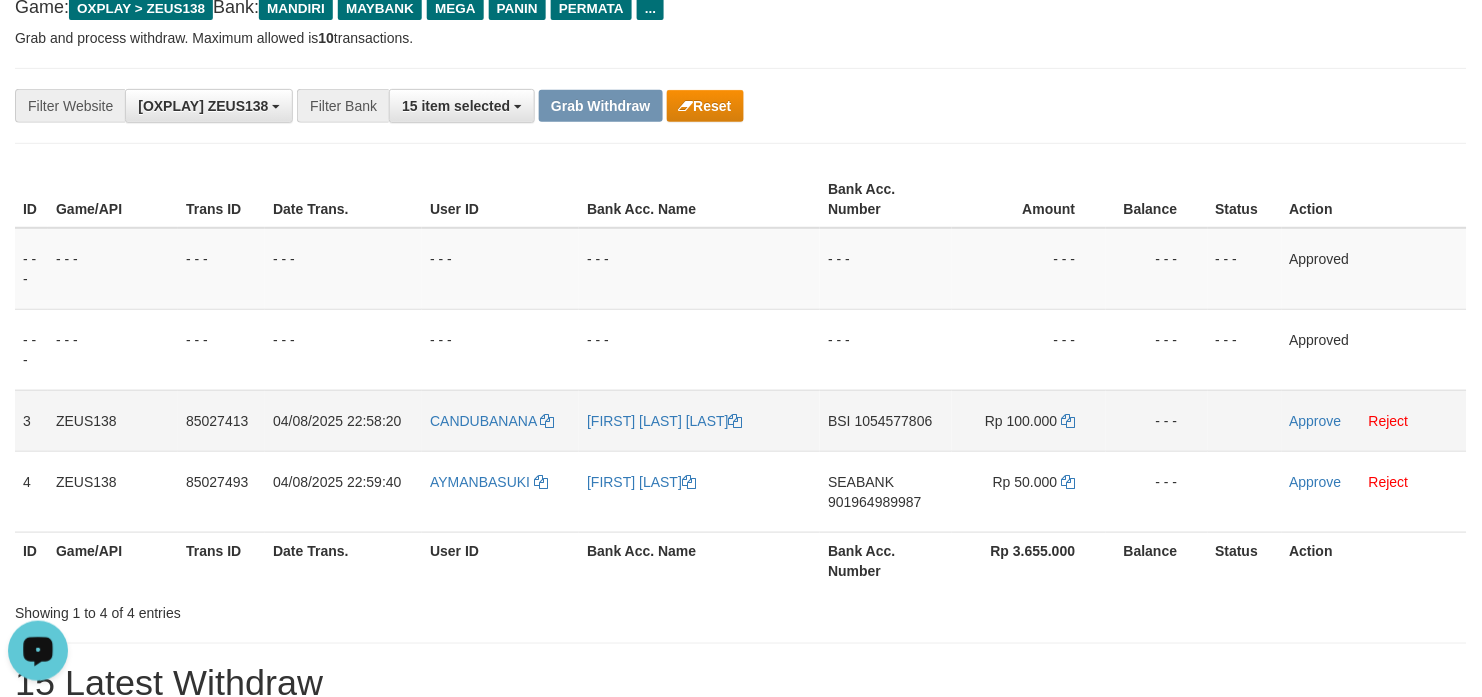 click on "BSI
1054577806" at bounding box center (885, 420) 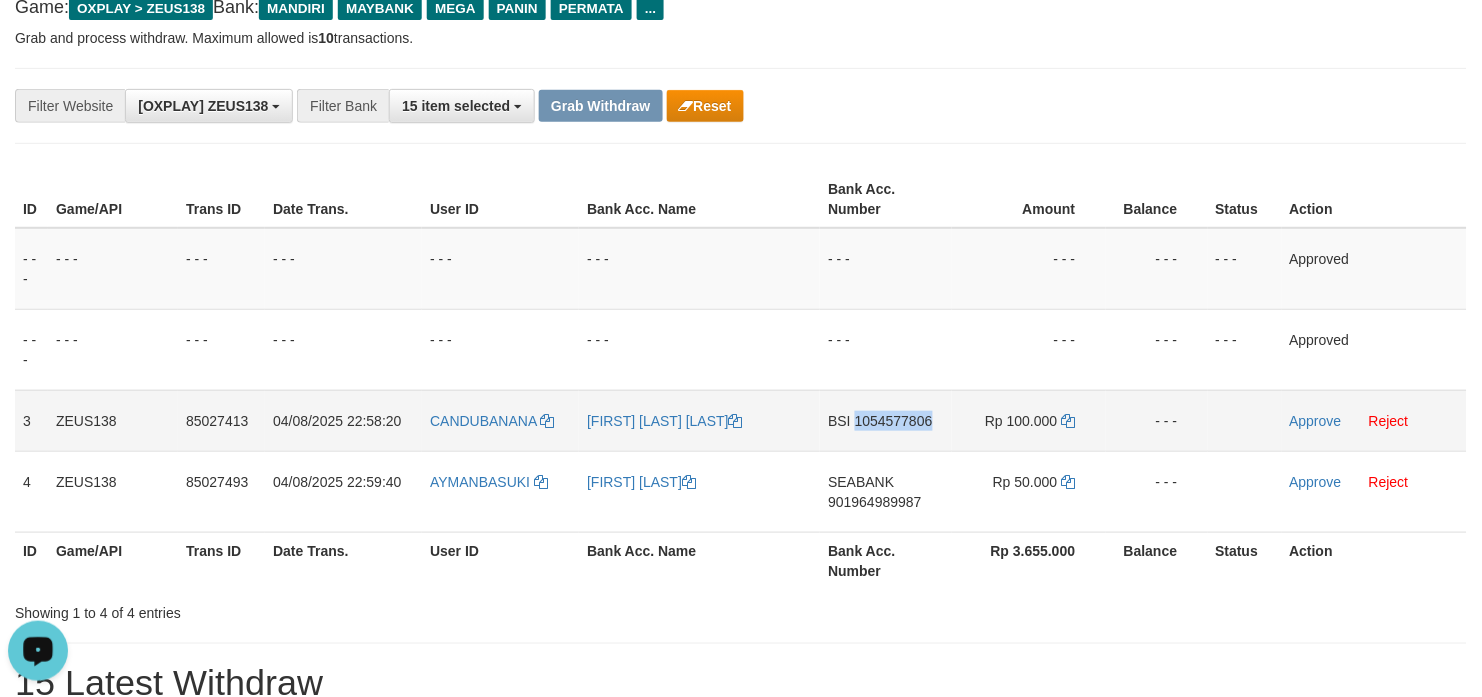click on "BSI
1054577806" at bounding box center (885, 420) 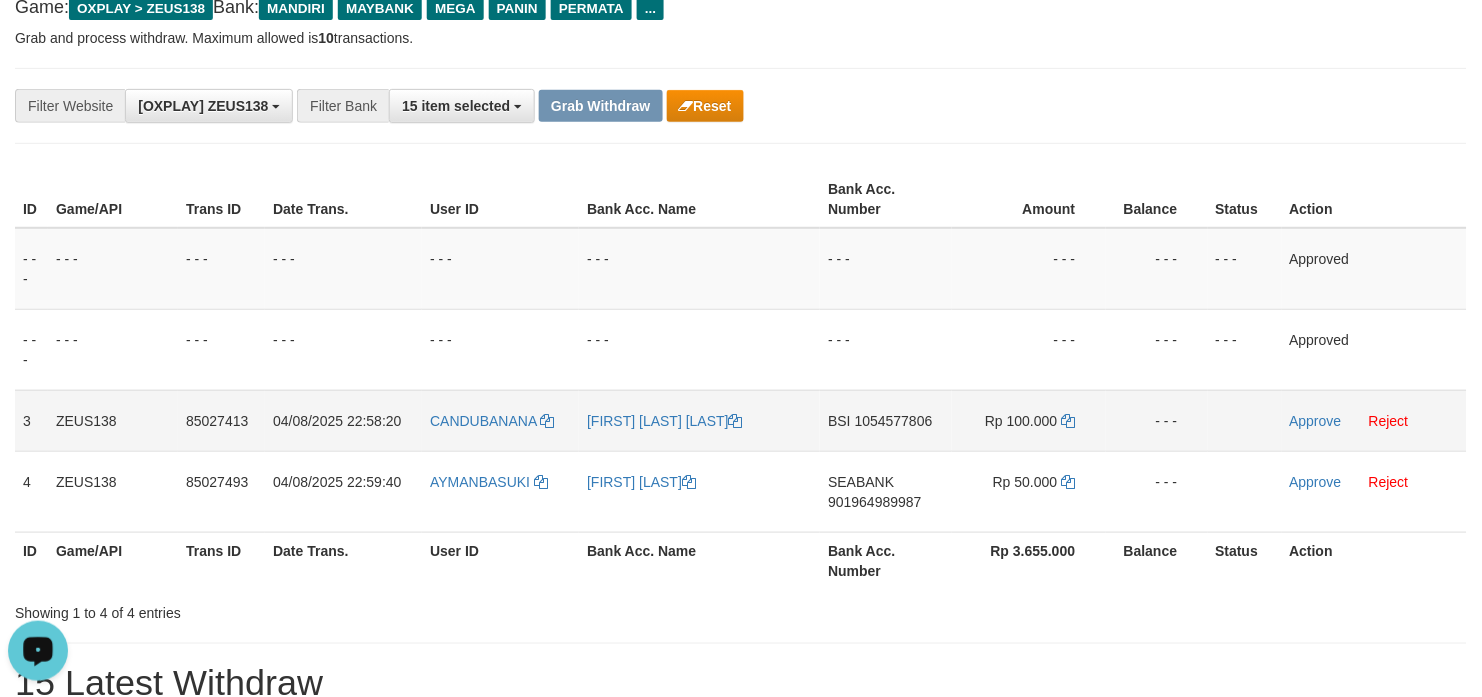 click on "BSI
1054577806" at bounding box center [885, 420] 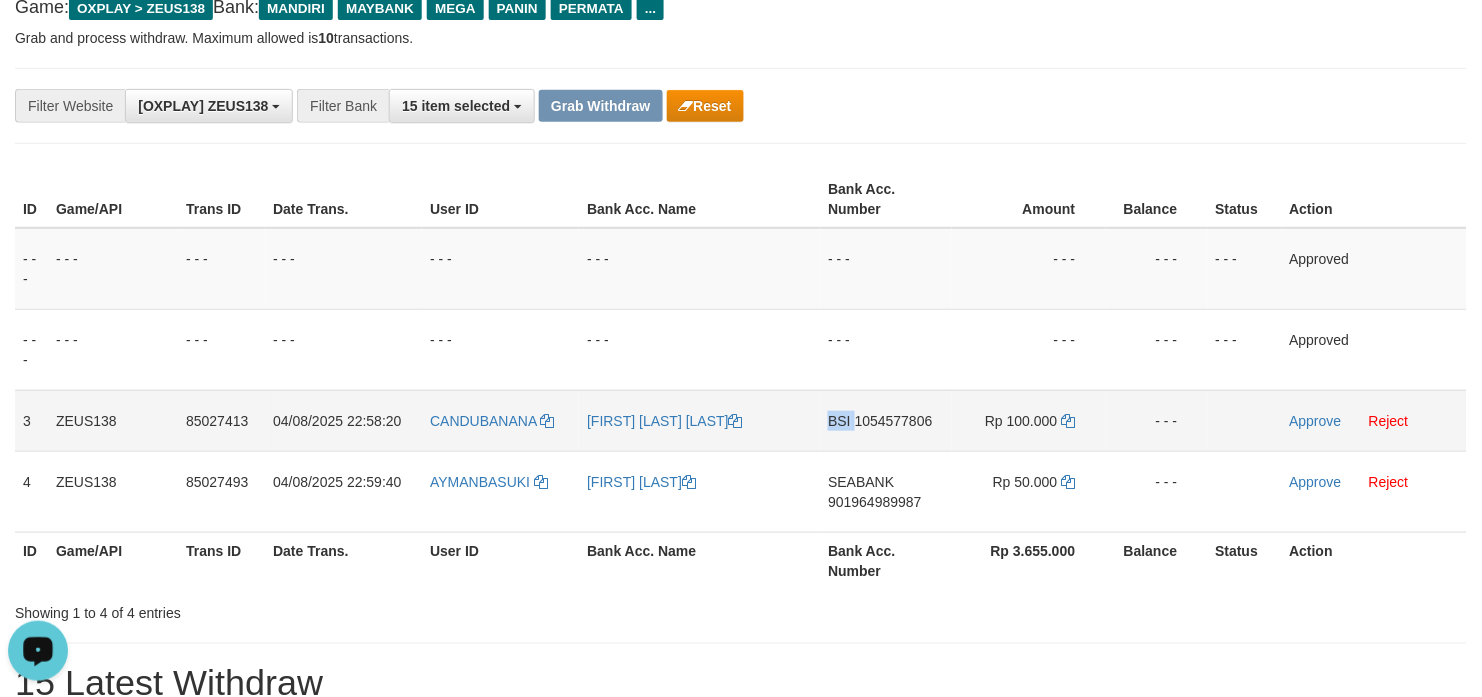click on "BSI" at bounding box center (839, 421) 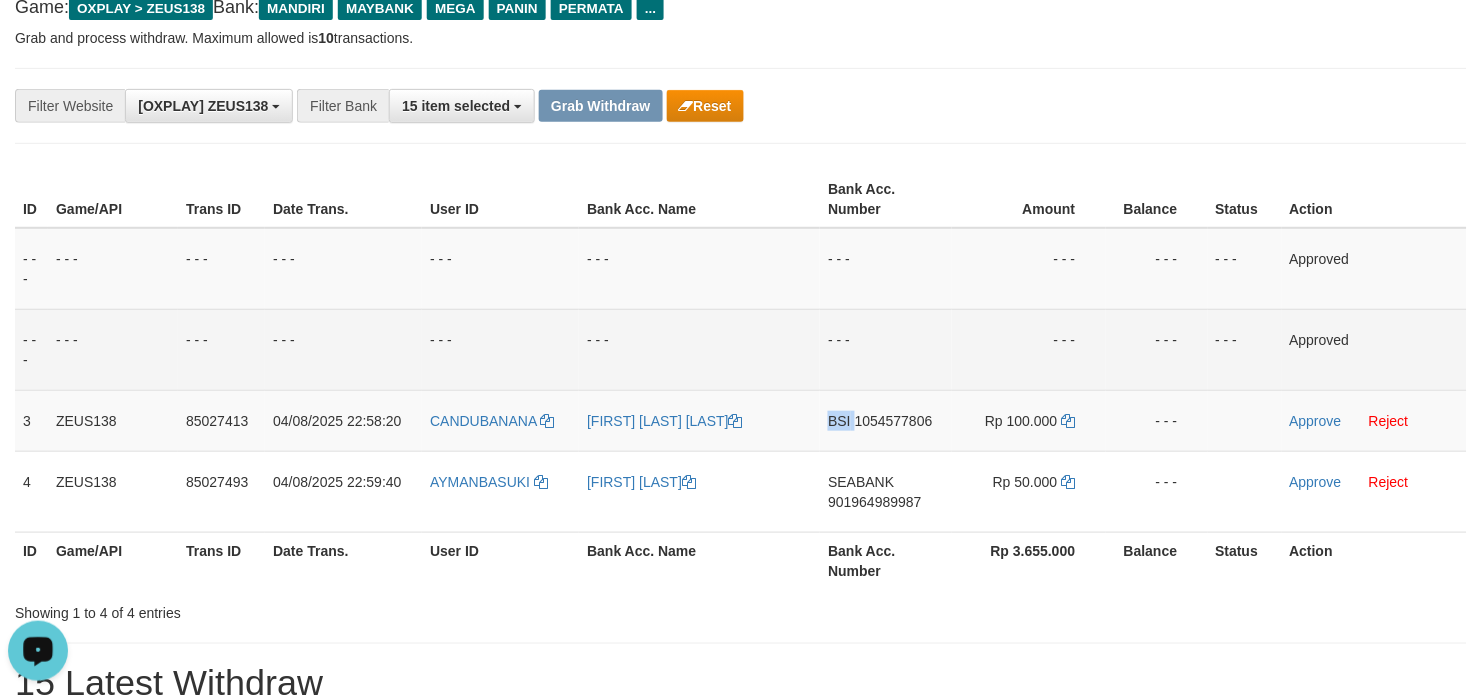 copy on "BSI" 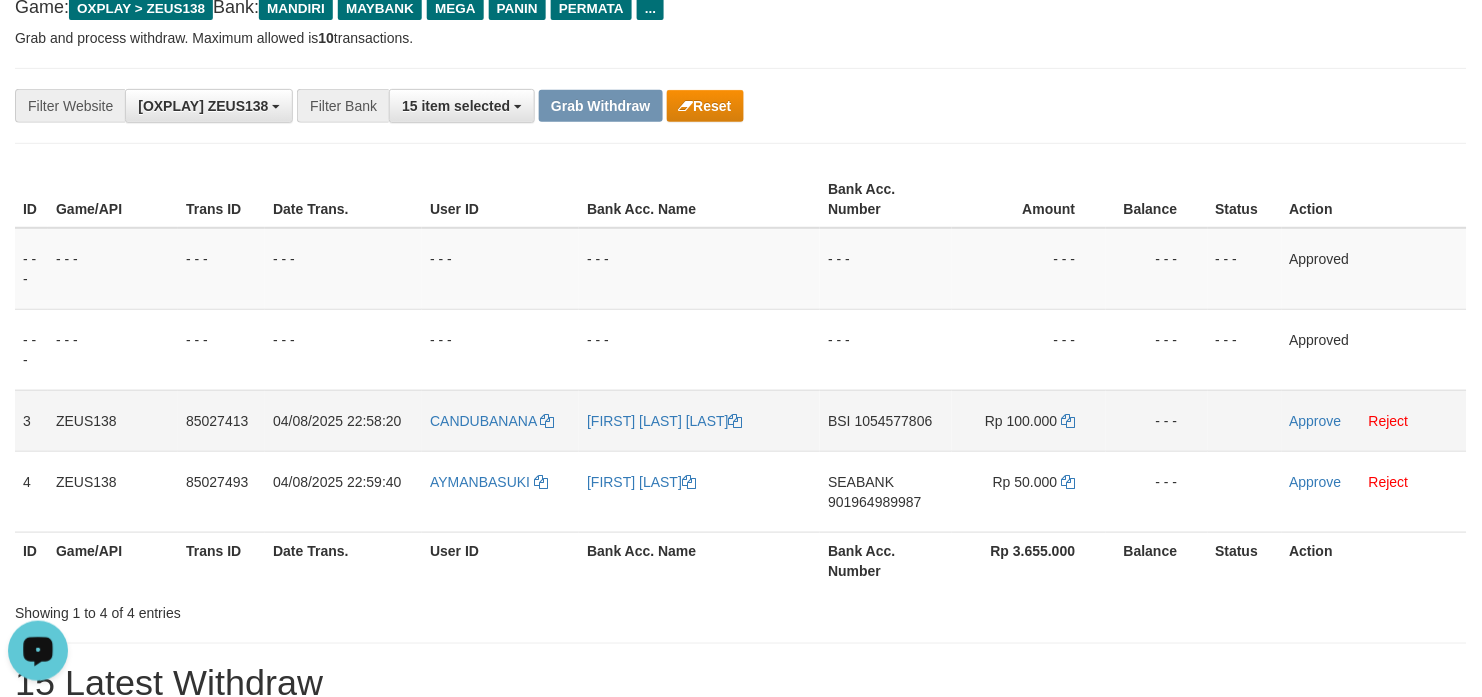 click on "Rp 100.000" at bounding box center (1029, 420) 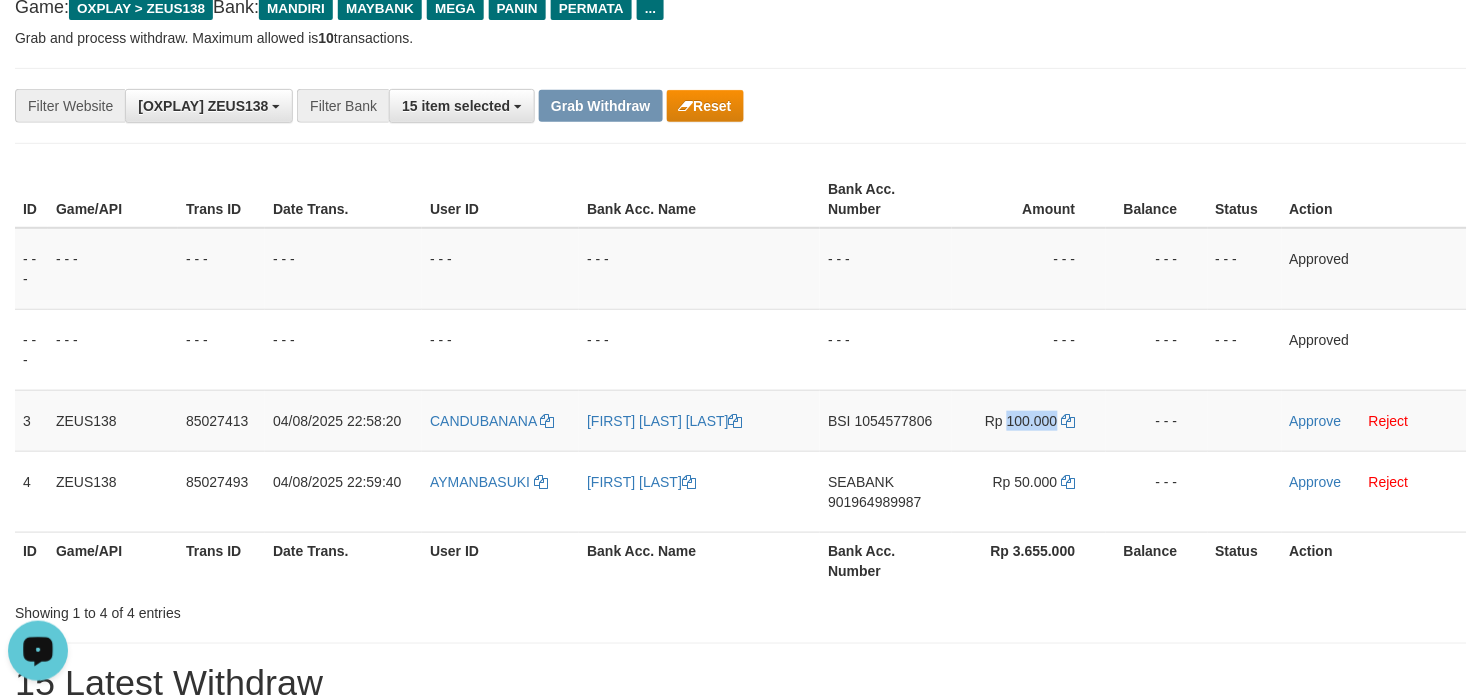 drag, startPoint x: 1046, startPoint y: 407, endPoint x: 1497, endPoint y: 366, distance: 452.8598 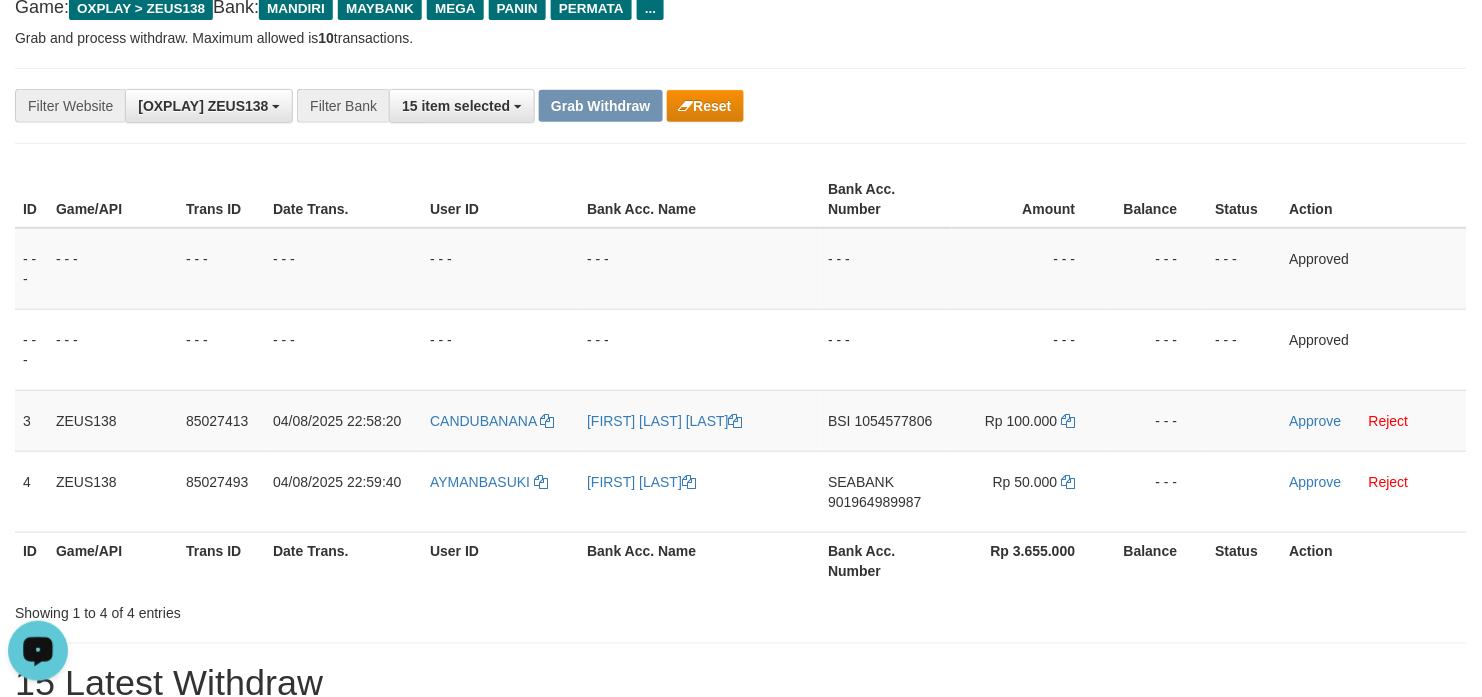 click on "**********" at bounding box center [741, 1110] 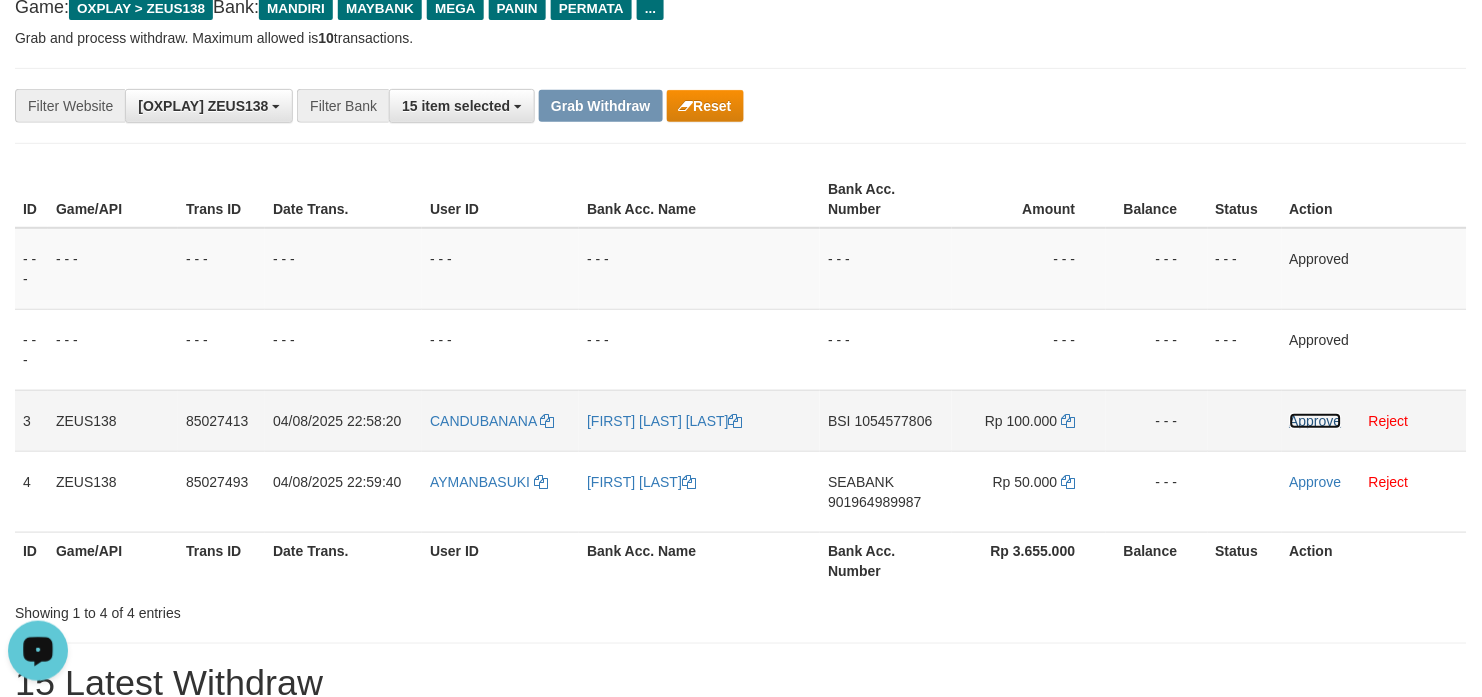 click on "Approve" at bounding box center [1316, 421] 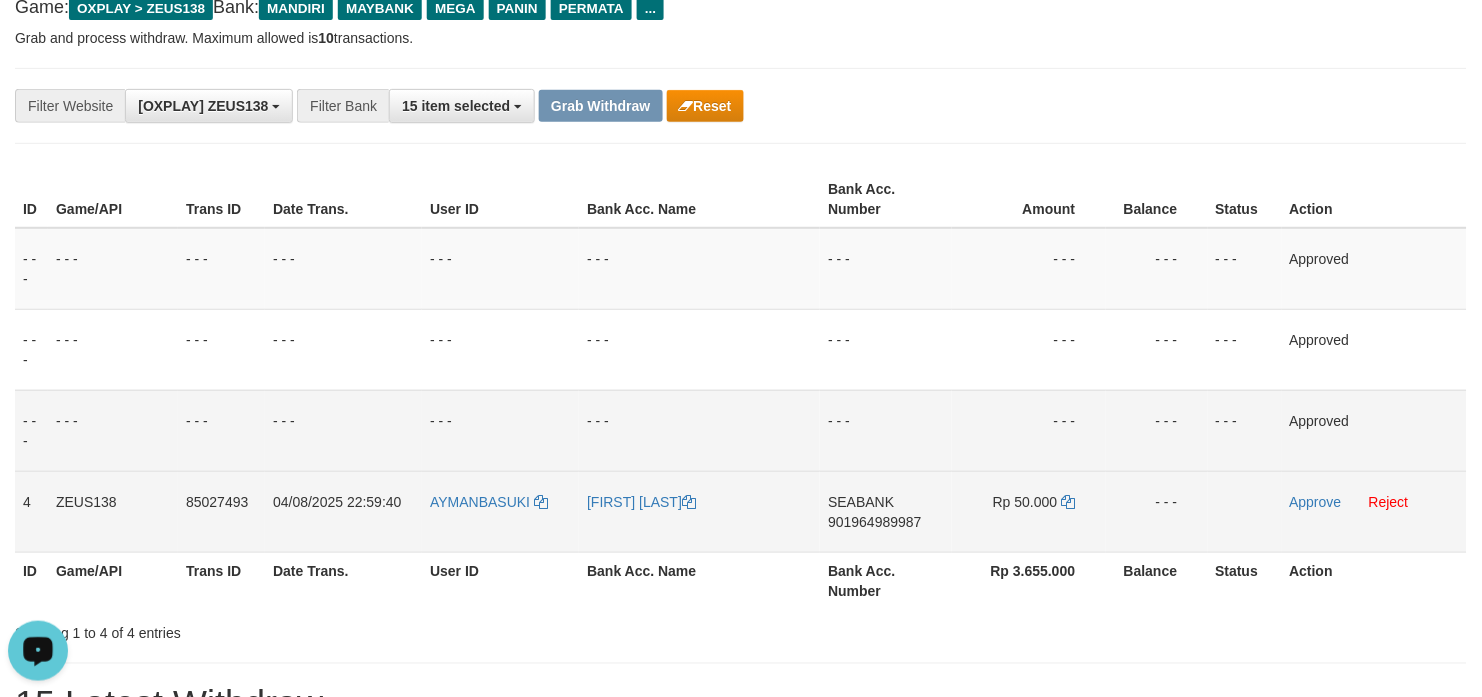 click on "SEABANK
901964989987" at bounding box center [885, 511] 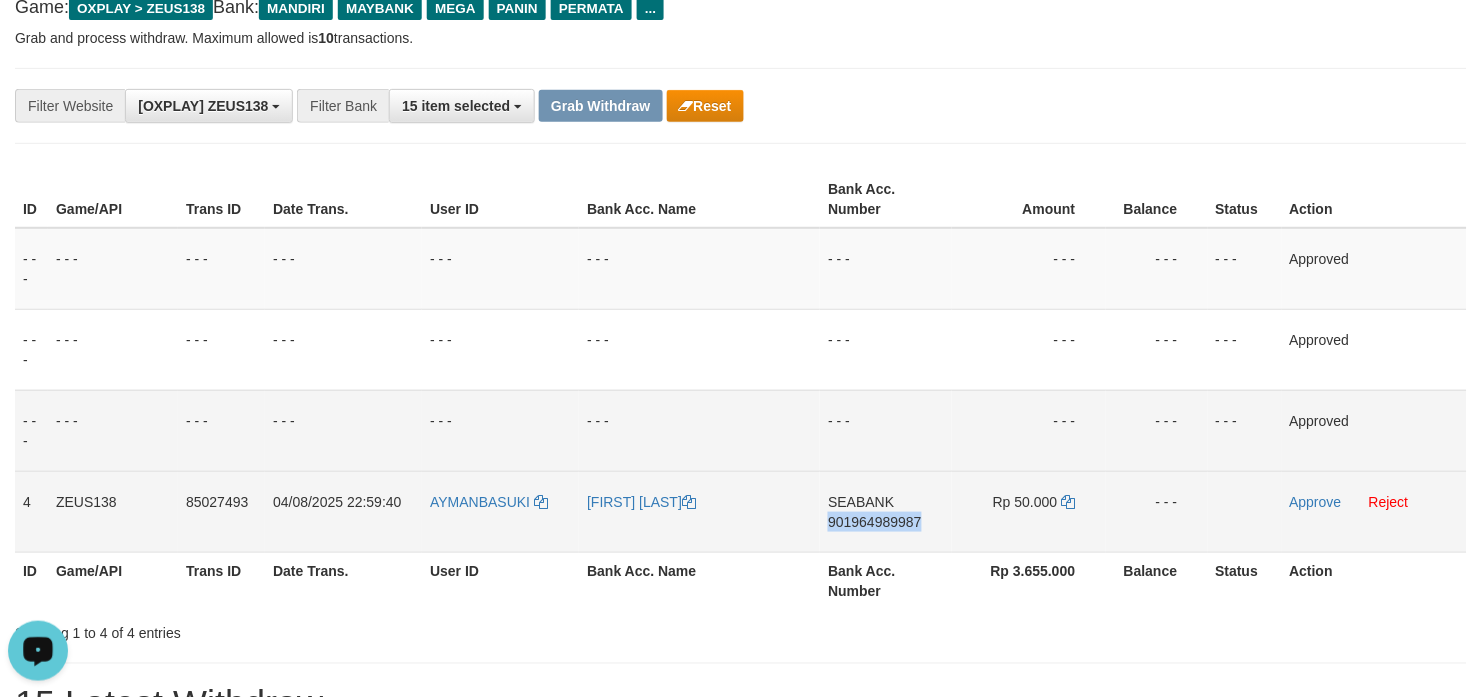click on "SEABANK
901964989987" at bounding box center [885, 511] 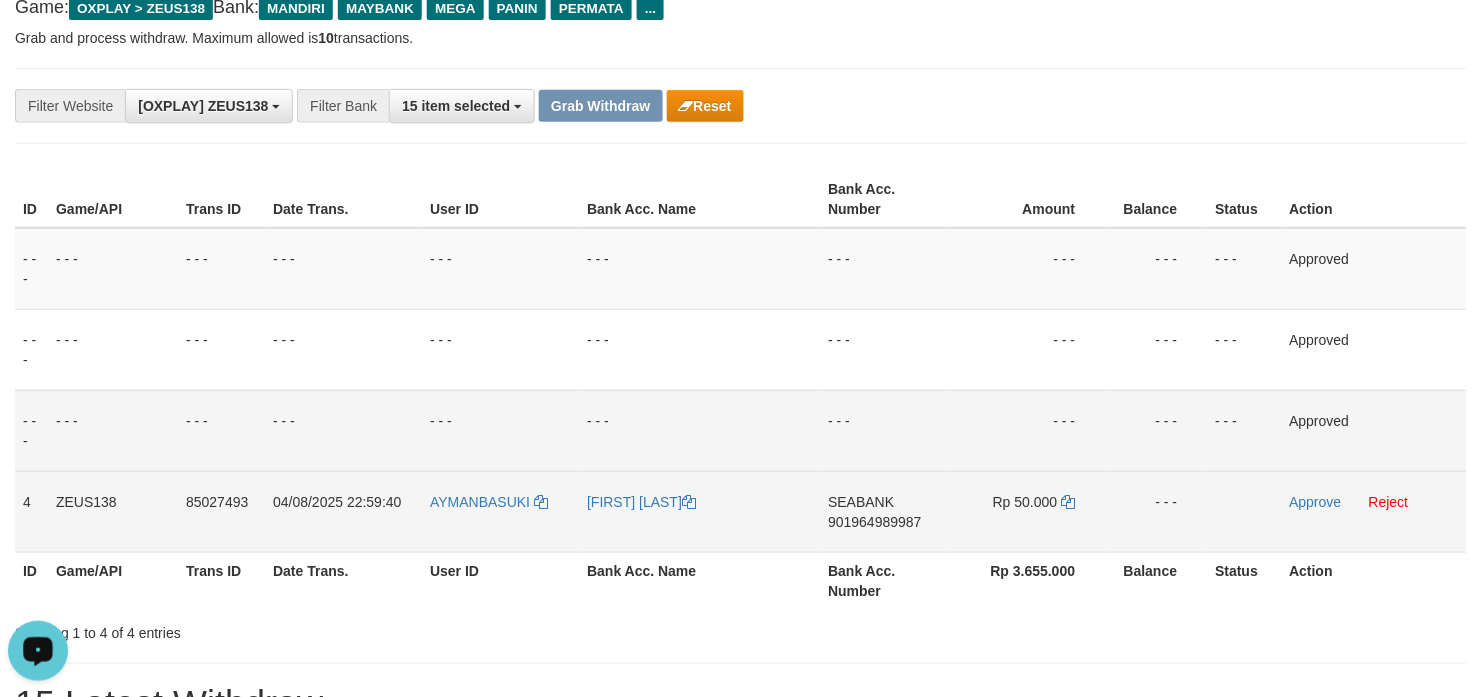 click on "SEABANK
901964989987" at bounding box center (885, 511) 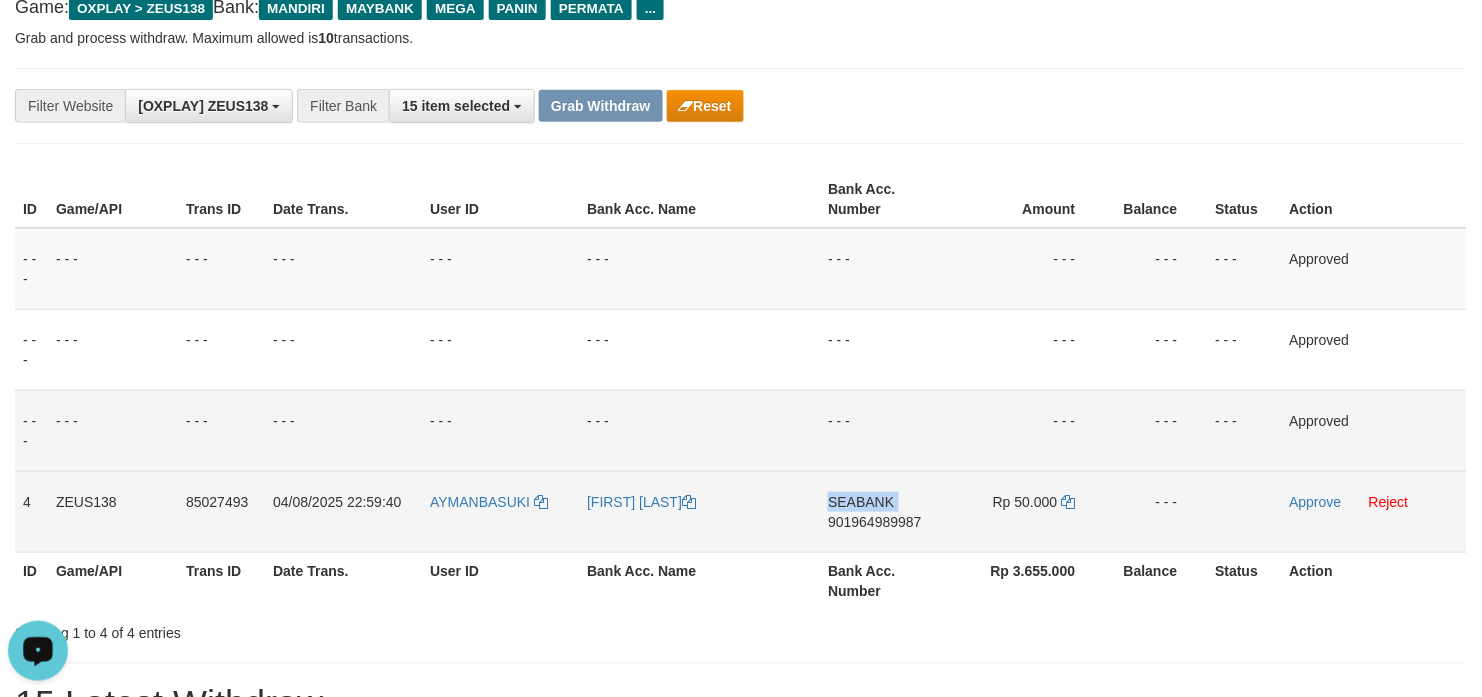 click on "SEABANK
901964989987" at bounding box center [885, 511] 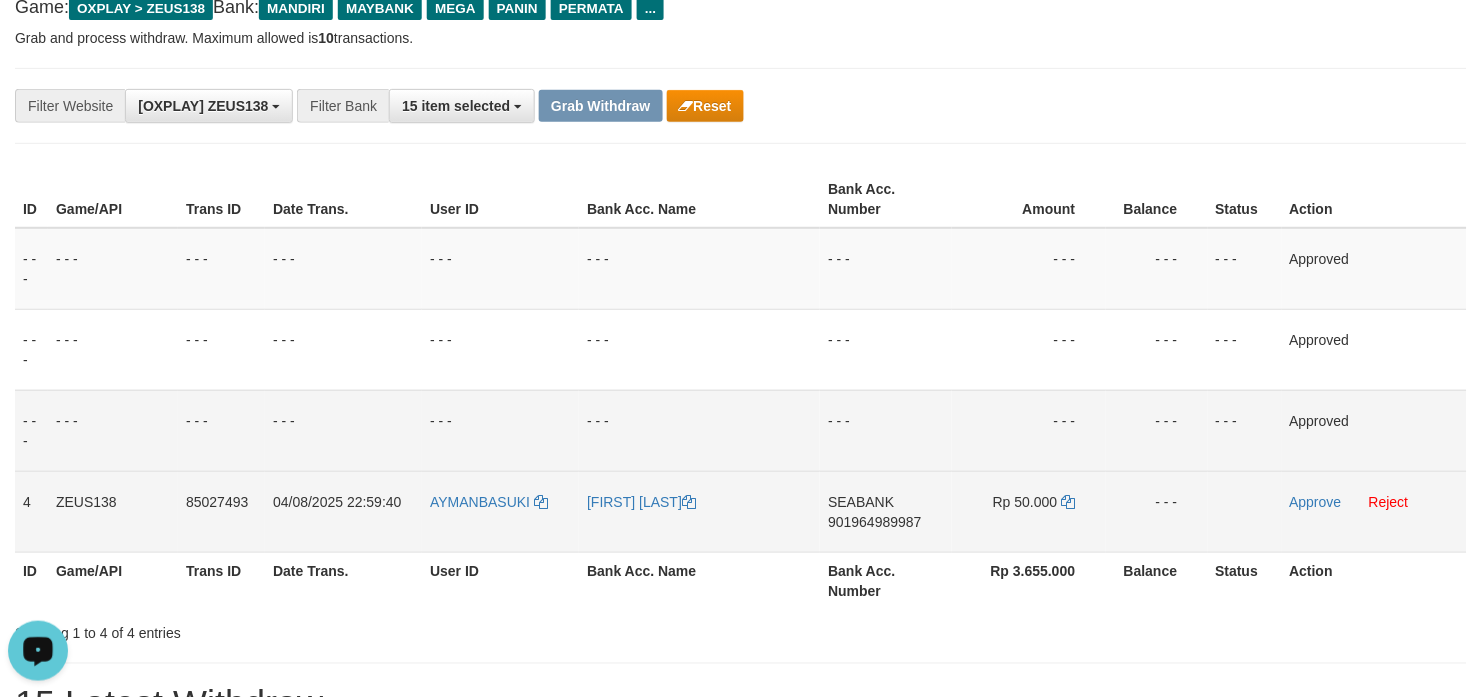 click on "AYMANBASUKI" at bounding box center [500, 511] 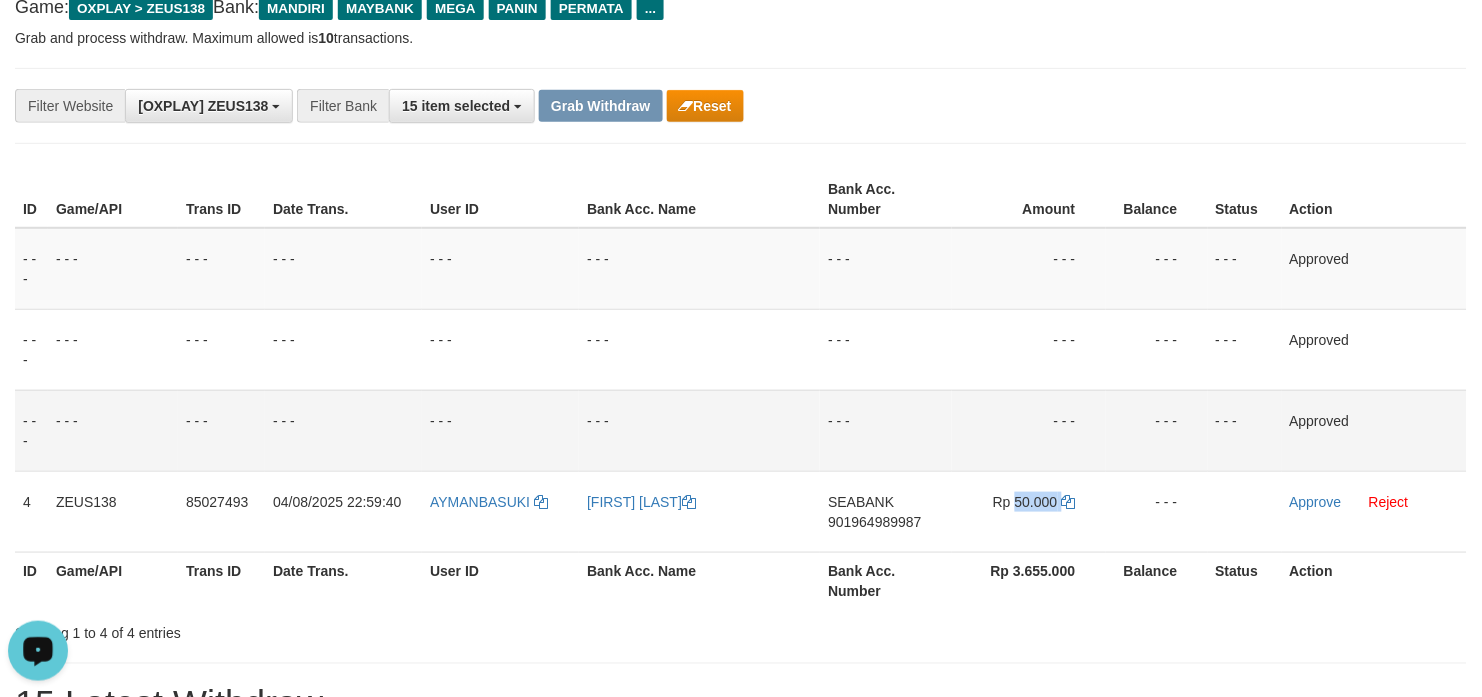drag, startPoint x: 1037, startPoint y: 498, endPoint x: 1290, endPoint y: 431, distance: 261.72122 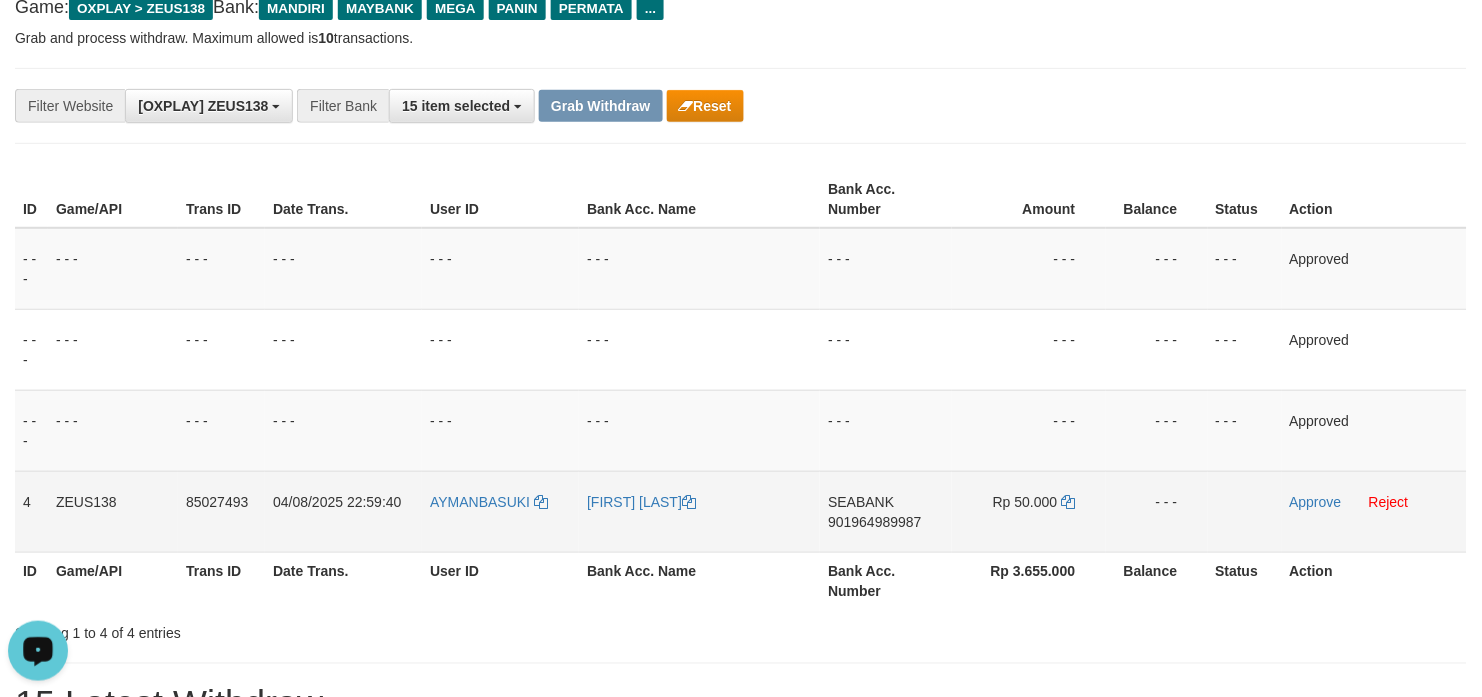 click on "[FIRST] [LAST]" at bounding box center (699, 511) 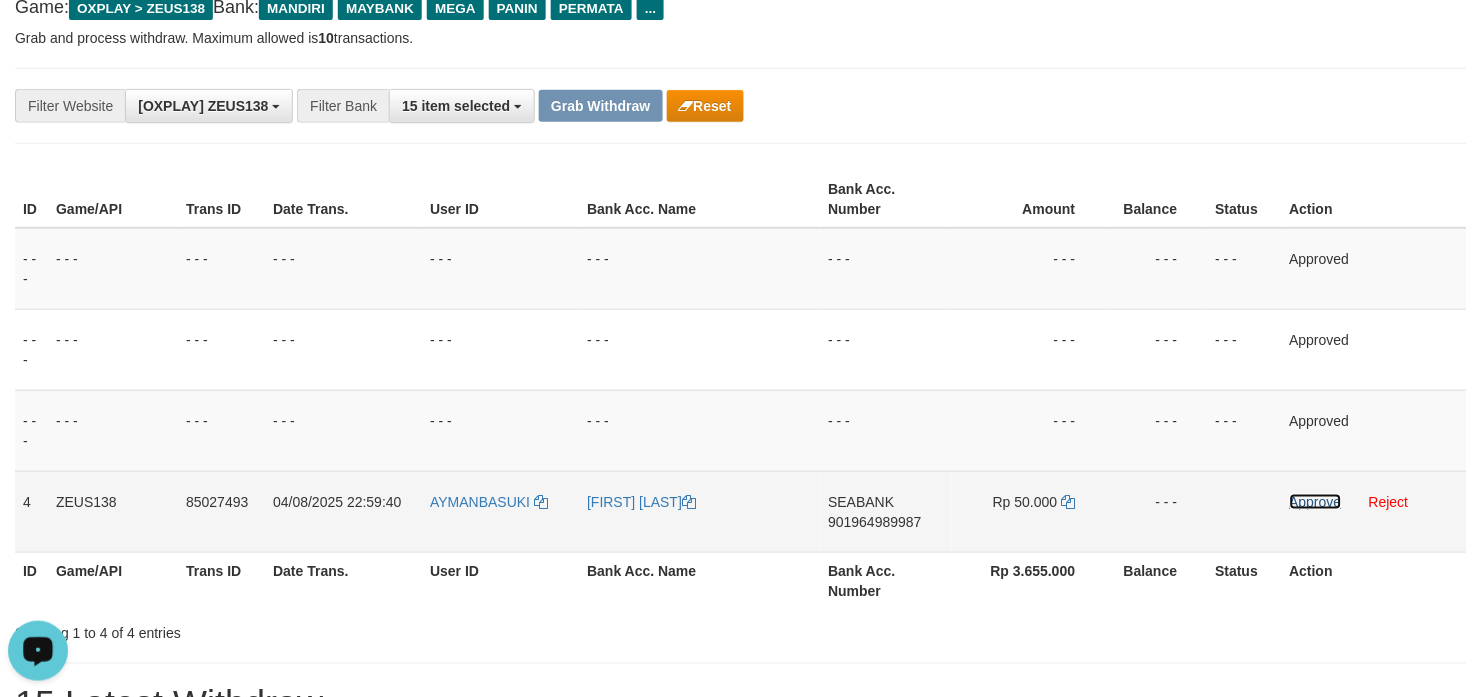 click on "Approve" at bounding box center (1316, 502) 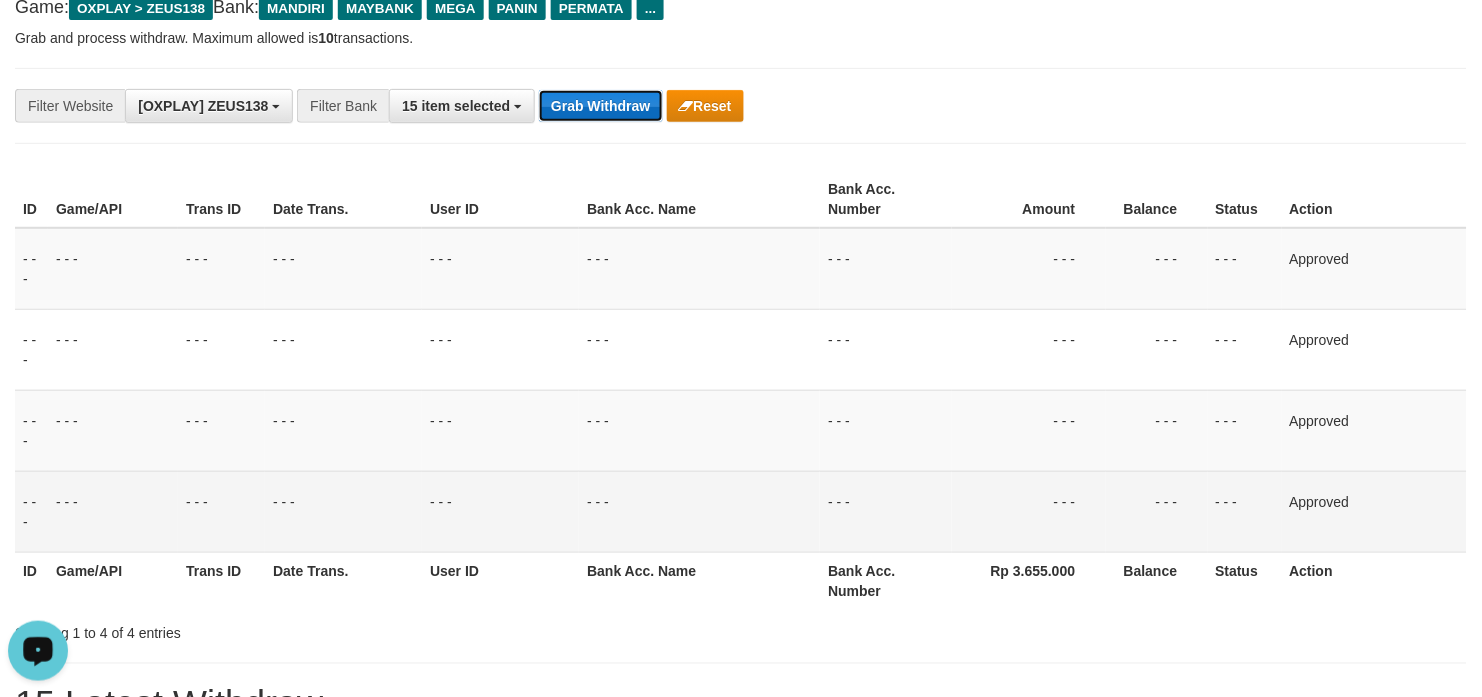 click on "Grab Withdraw" at bounding box center (600, 106) 